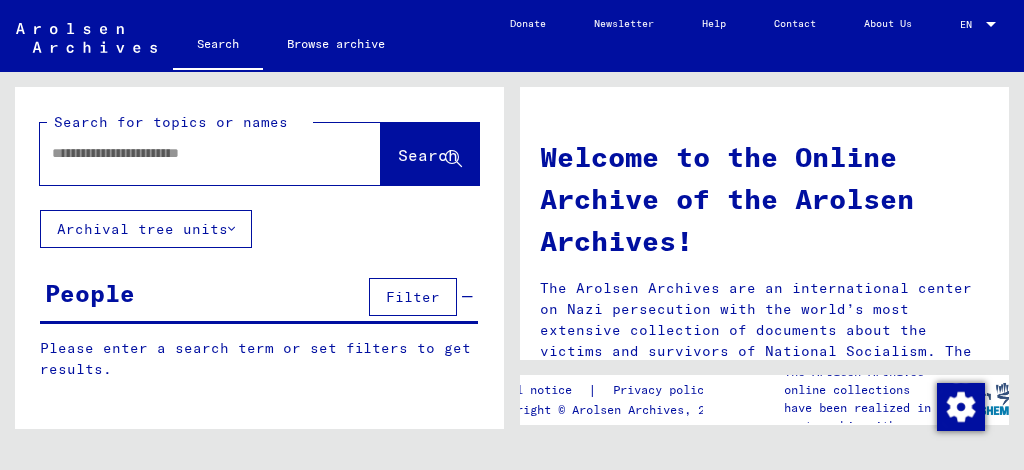 scroll, scrollTop: 0, scrollLeft: 0, axis: both 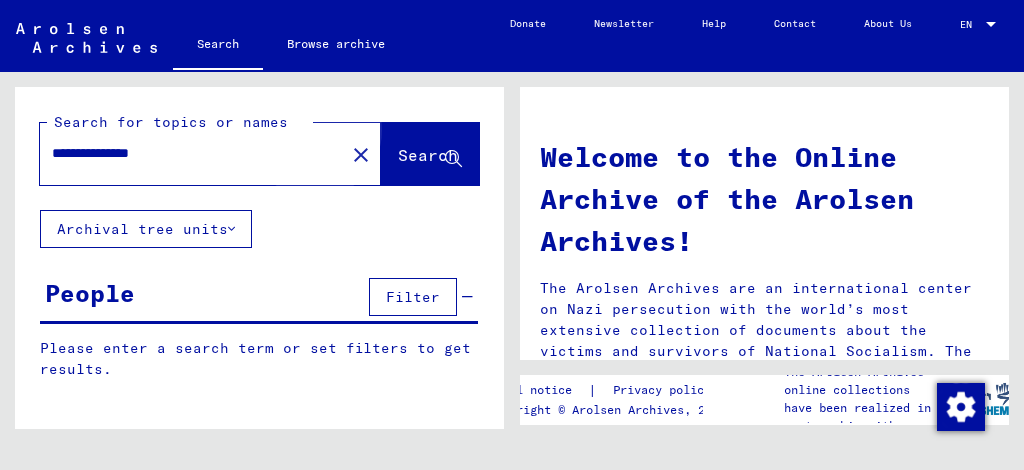 click on "Search" 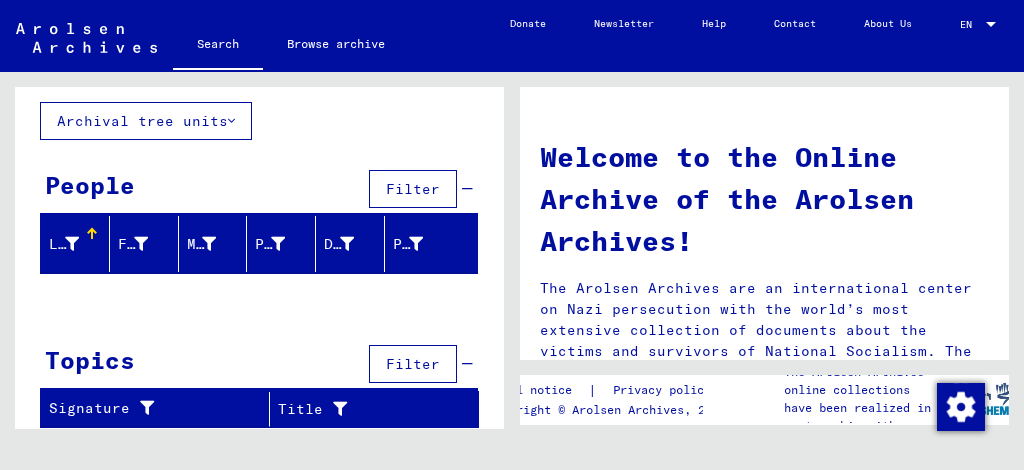 scroll, scrollTop: 0, scrollLeft: 0, axis: both 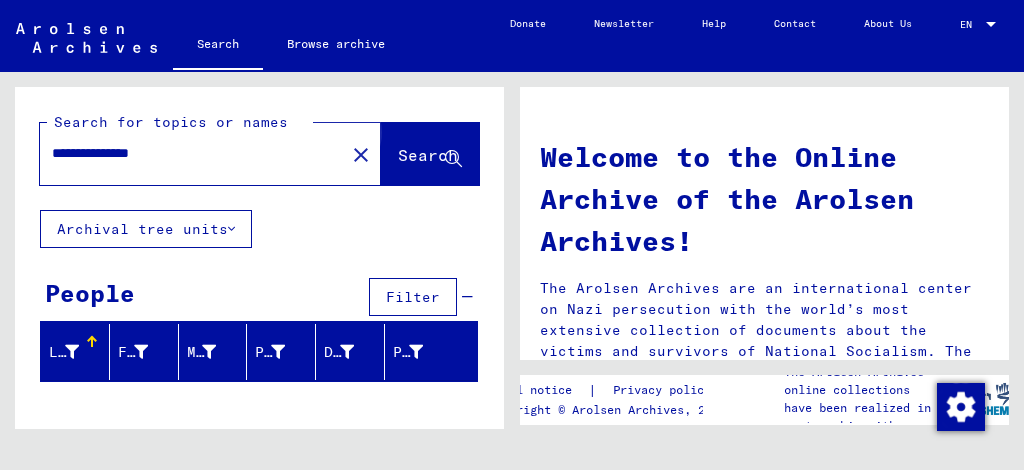 click on "Search" 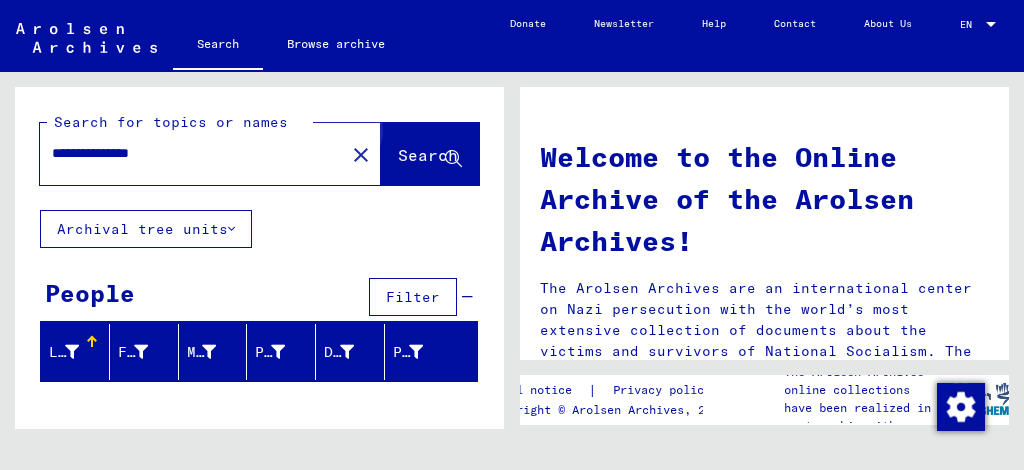 click on "Search" 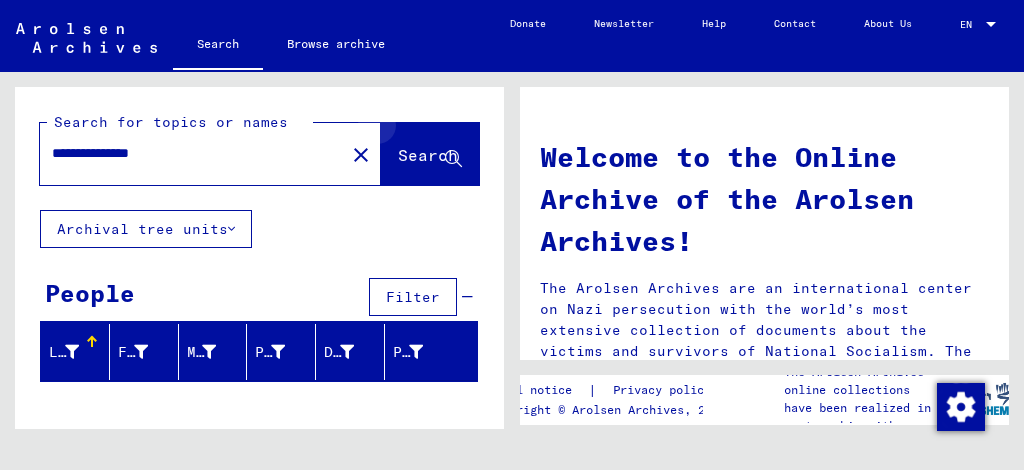 click on "Search" 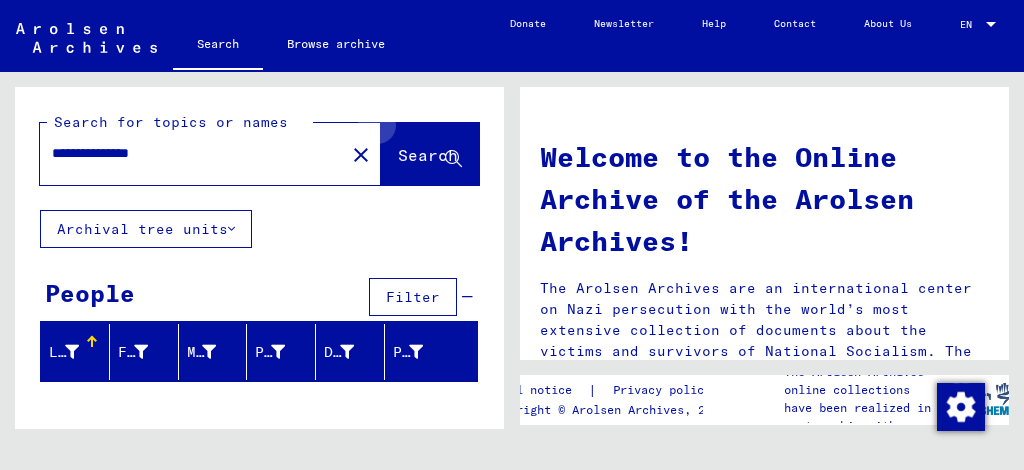 click on "Search" 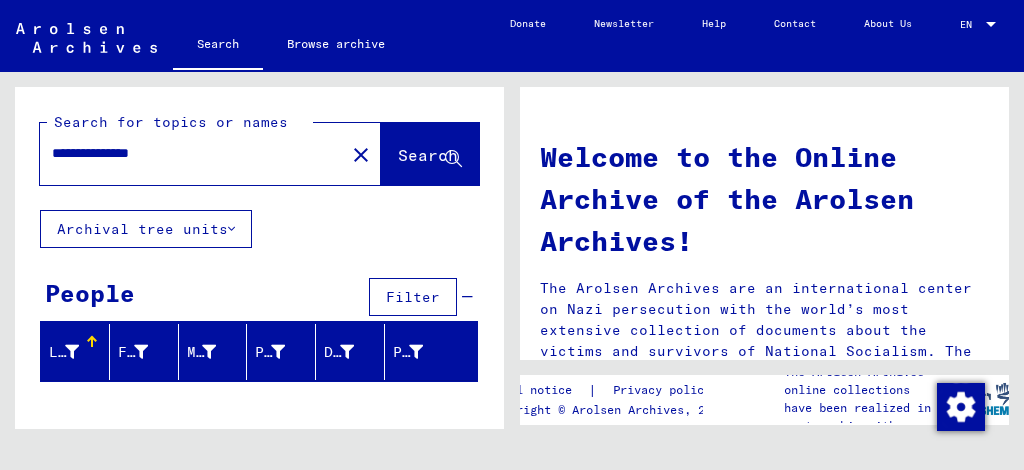 scroll, scrollTop: 9, scrollLeft: 0, axis: vertical 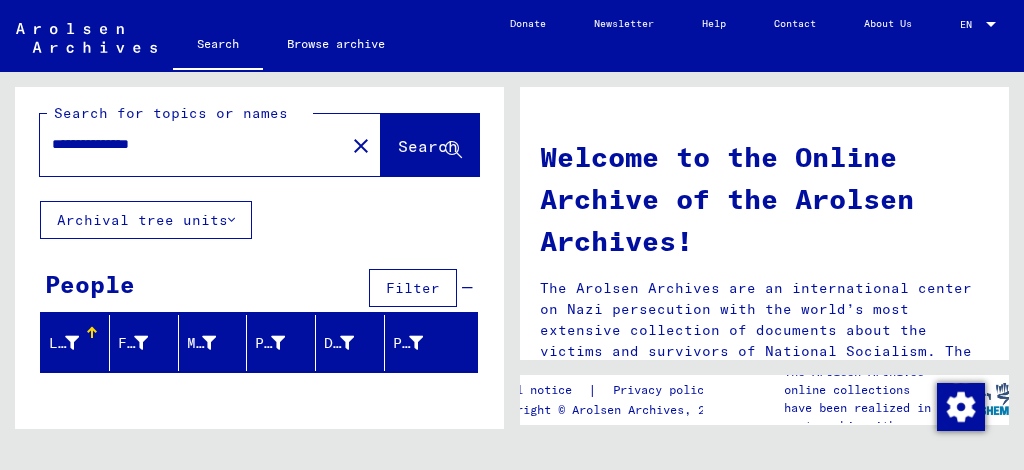 click 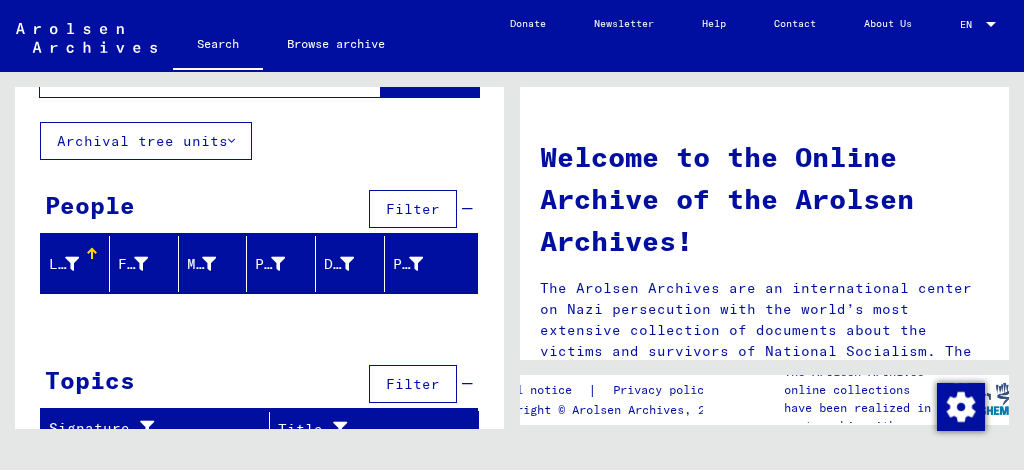 scroll, scrollTop: 108, scrollLeft: 0, axis: vertical 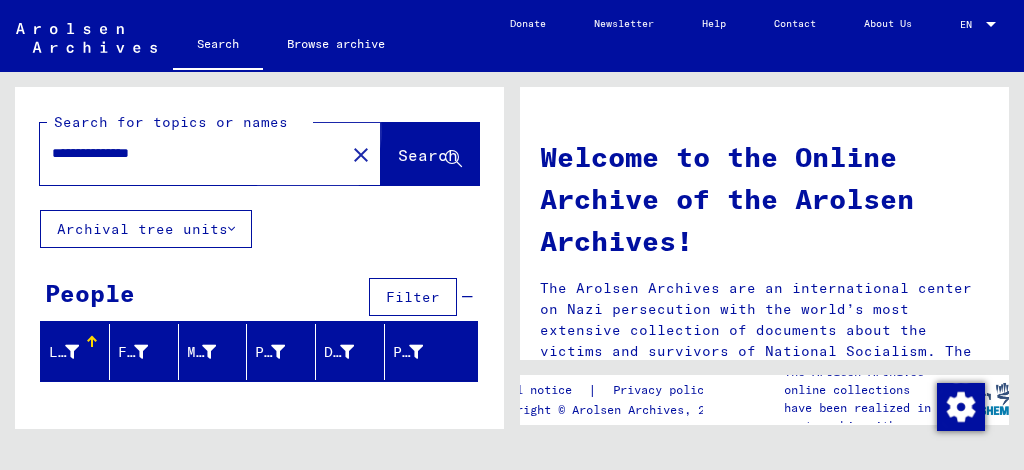 click on "Search" 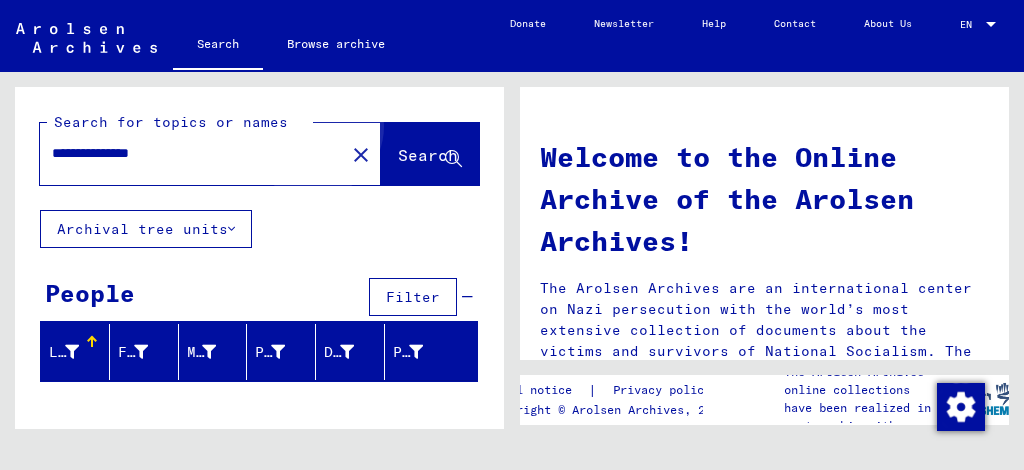 click on "Search" 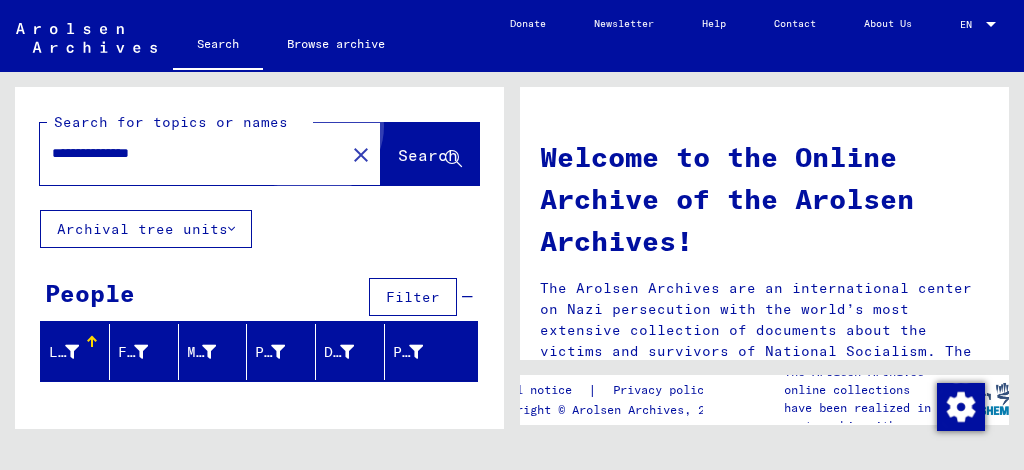 click on "Search" 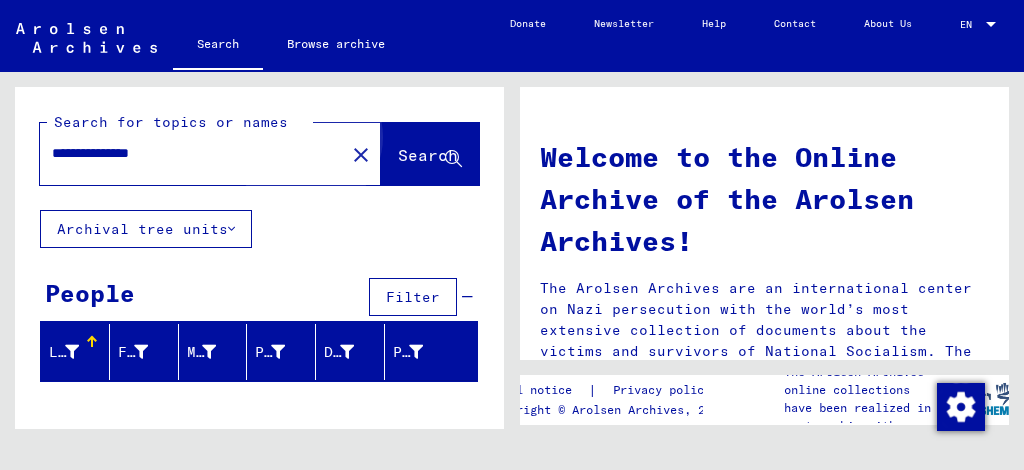 click on "Search" 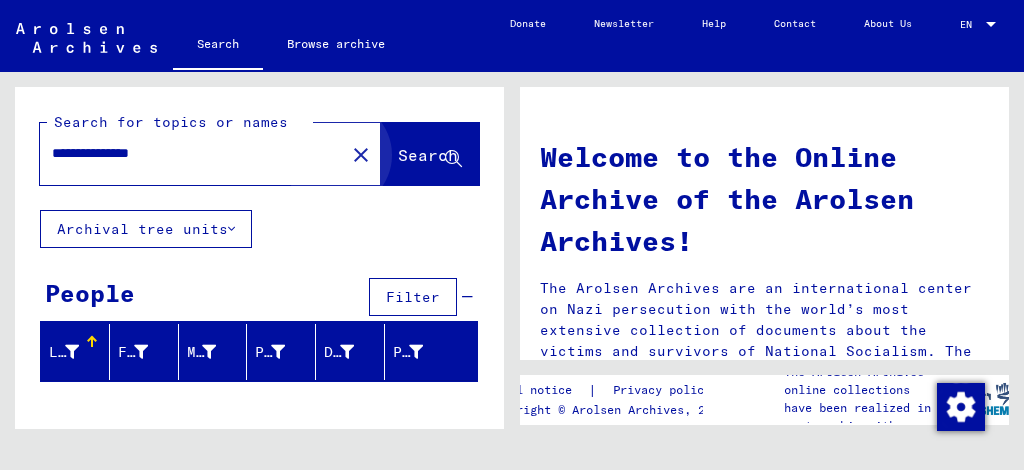 click on "Search" 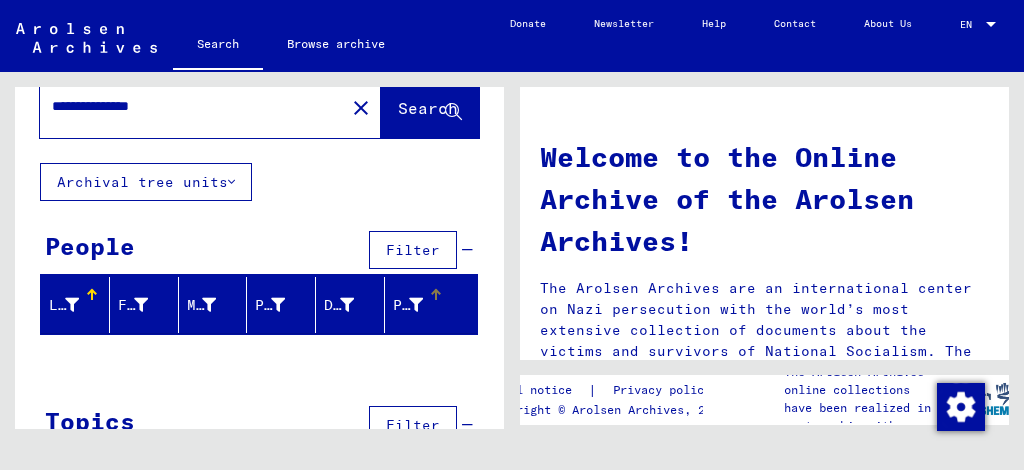 scroll, scrollTop: 0, scrollLeft: 0, axis: both 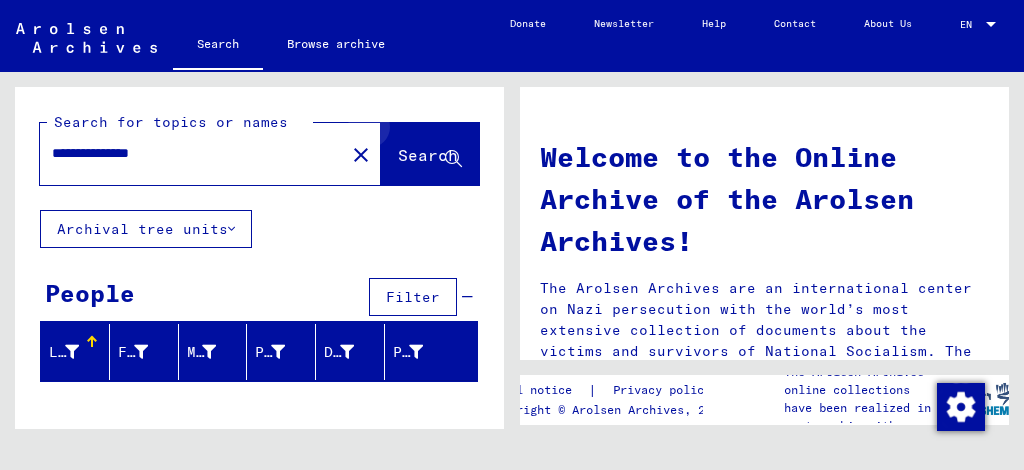 click 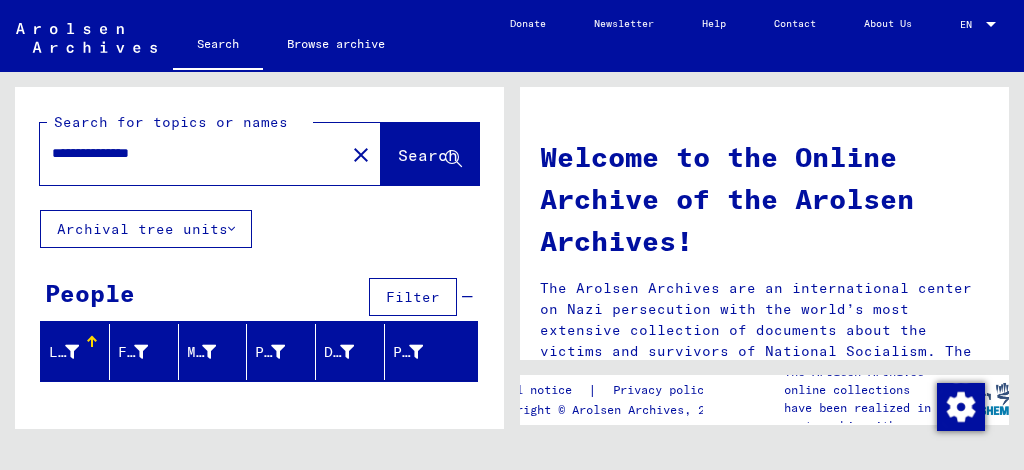 click 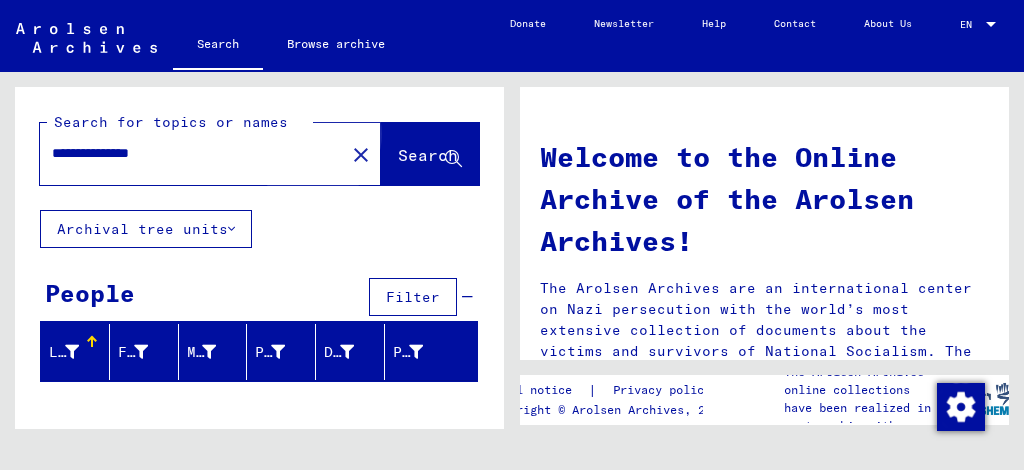 click on "Search" 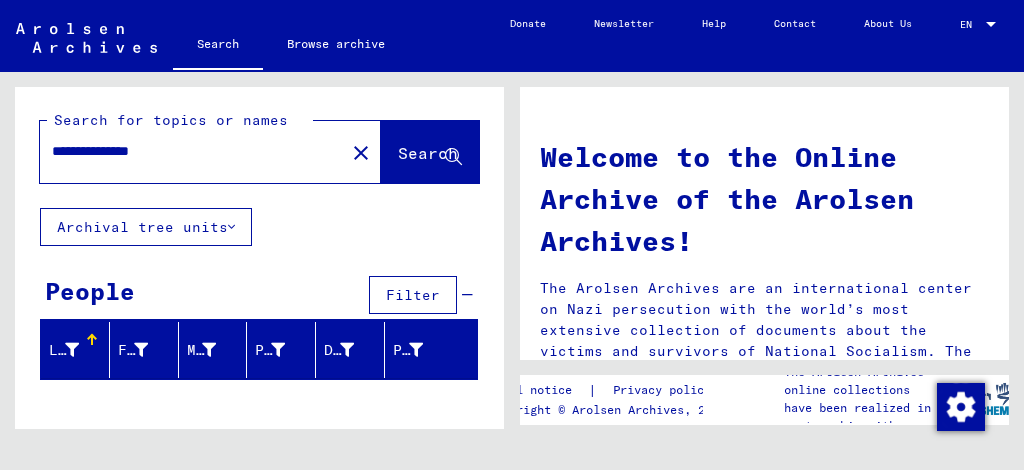 scroll, scrollTop: 0, scrollLeft: 0, axis: both 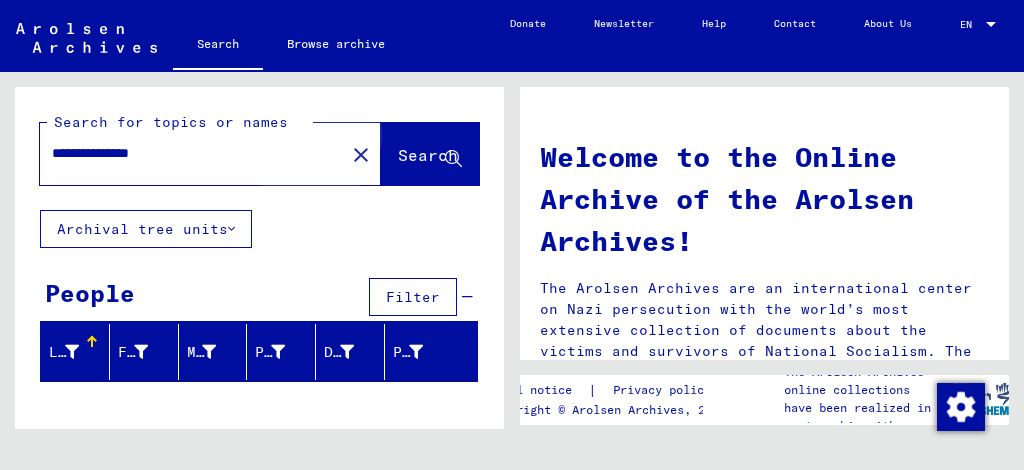 click on "Search" 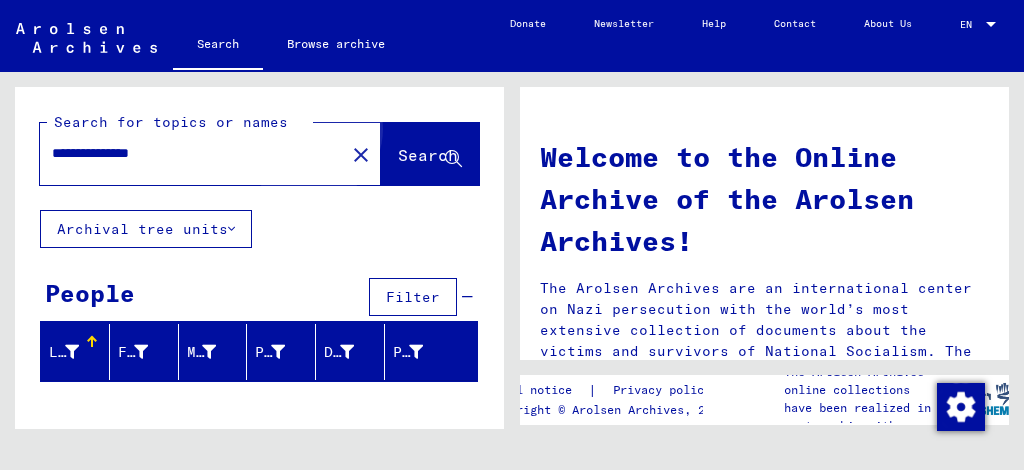 click on "Search" 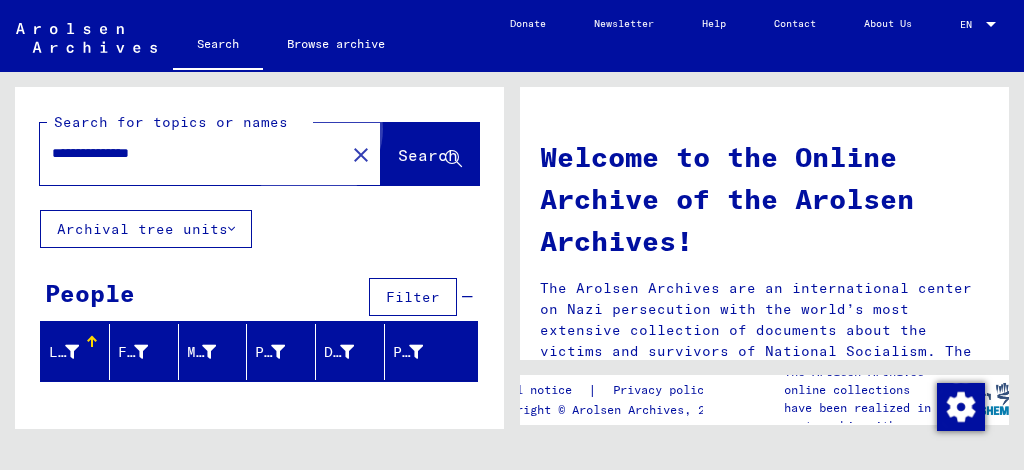 click on "Search" 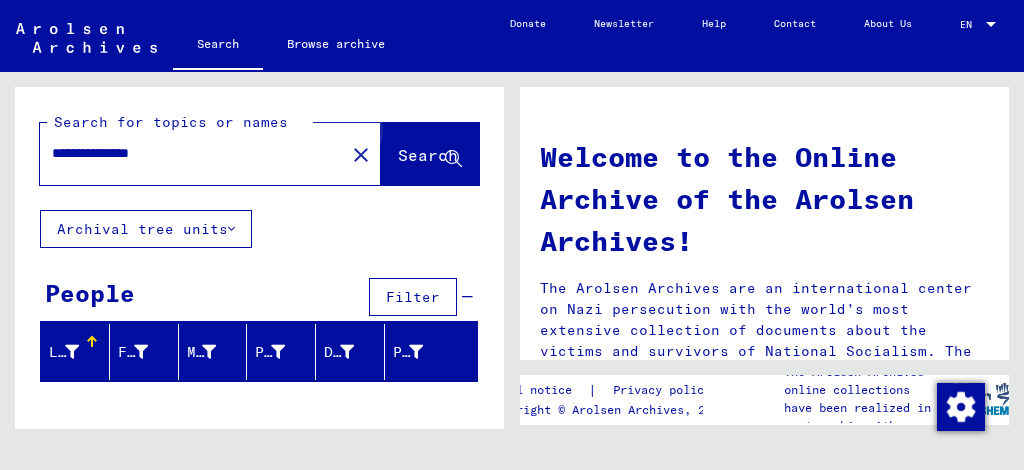 click on "Search" 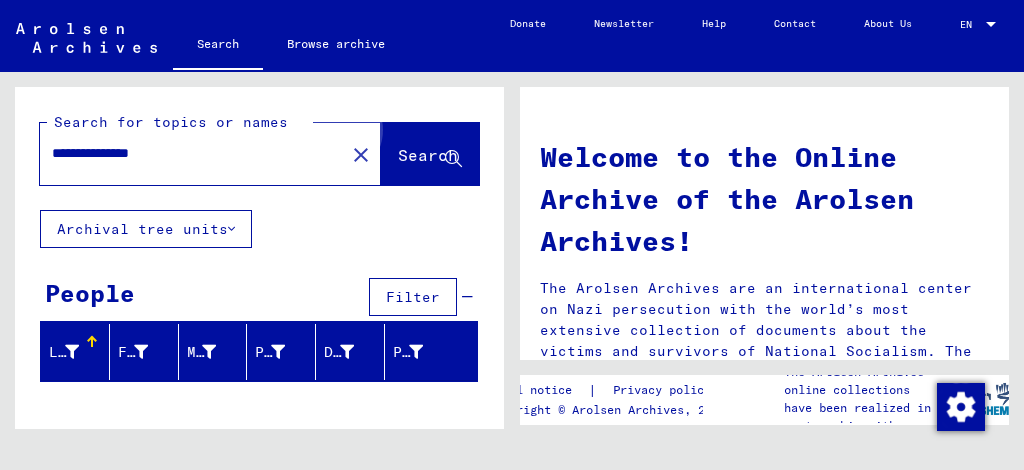 click on "Search" 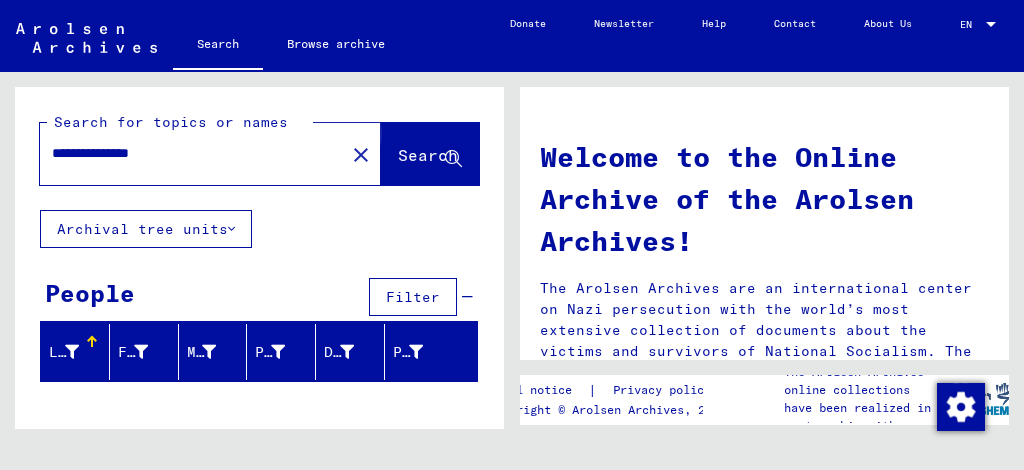 click on "Search" 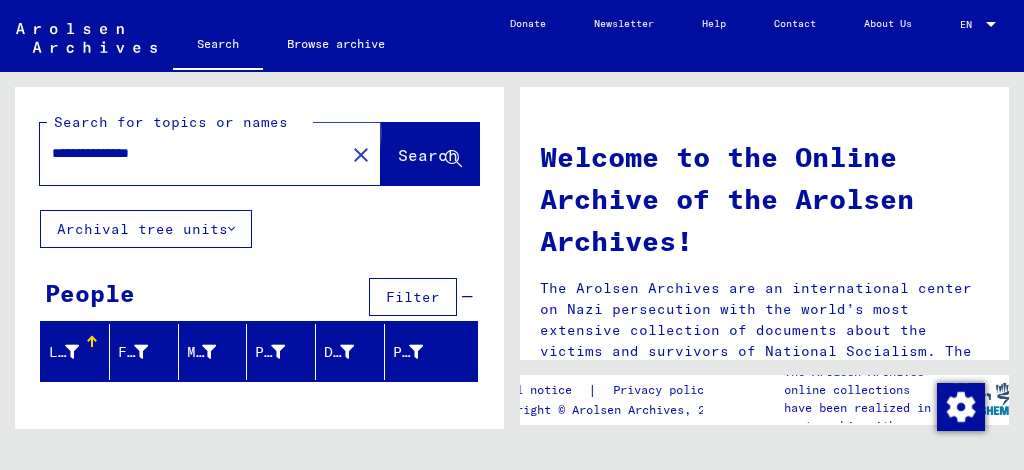 click on "Search" 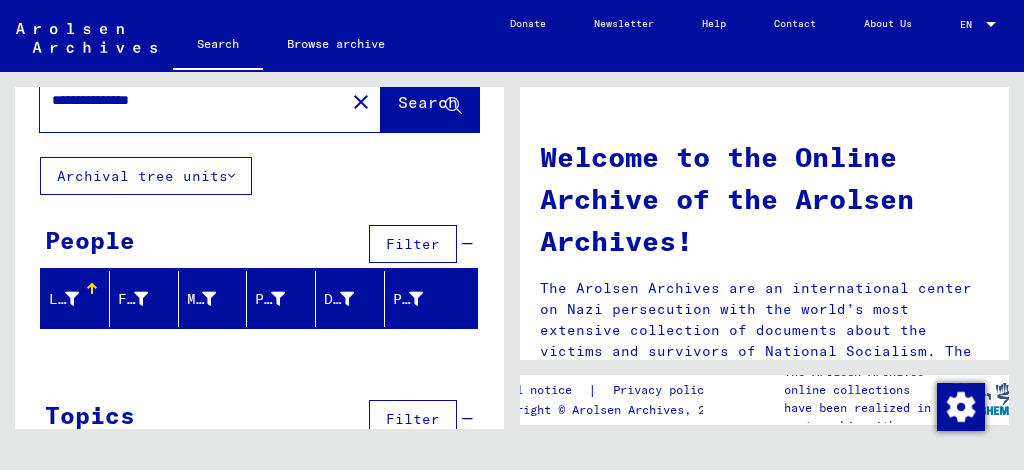 scroll, scrollTop: 0, scrollLeft: 0, axis: both 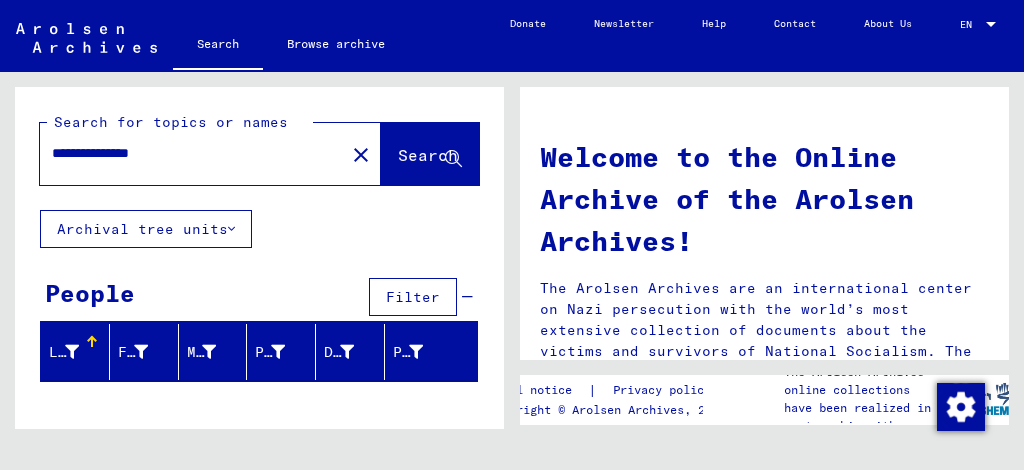 drag, startPoint x: 124, startPoint y: 154, endPoint x: 38, endPoint y: 142, distance: 86.833176 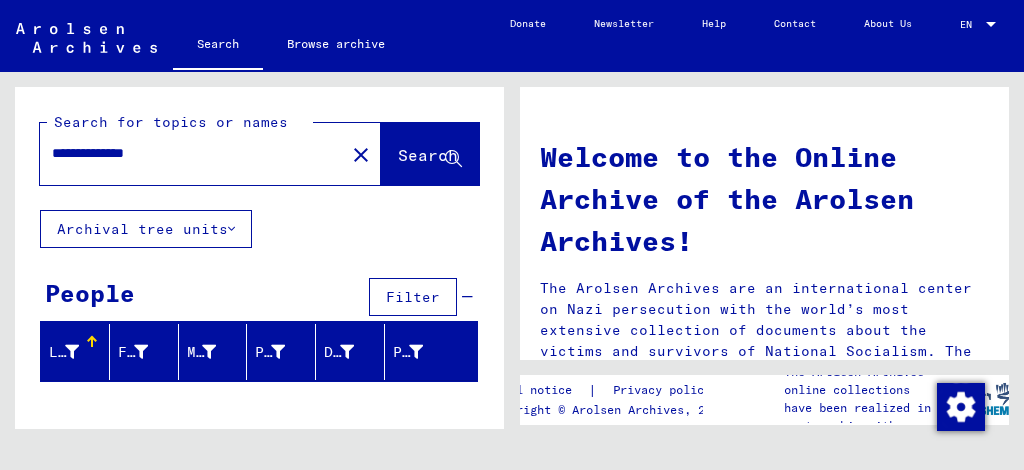 type on "**********" 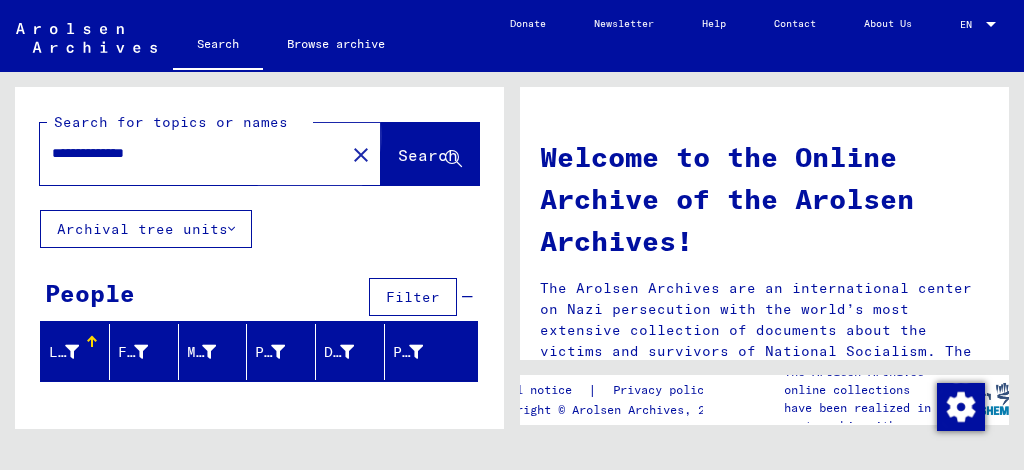 click on "Search" 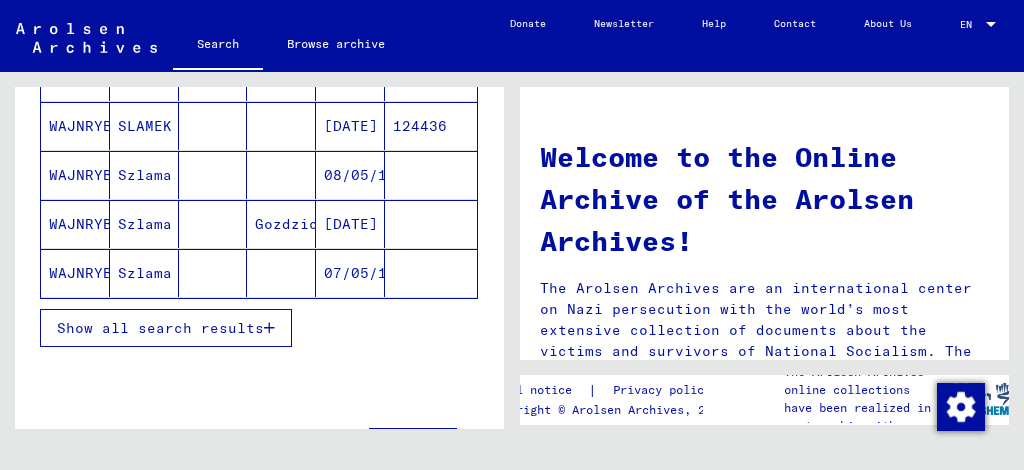 scroll, scrollTop: 333, scrollLeft: 0, axis: vertical 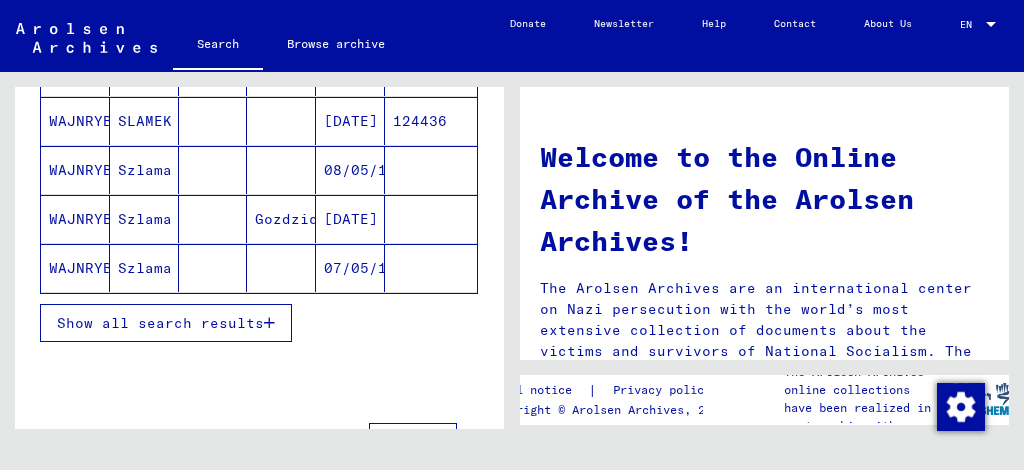click on "Show all search results" at bounding box center (160, 323) 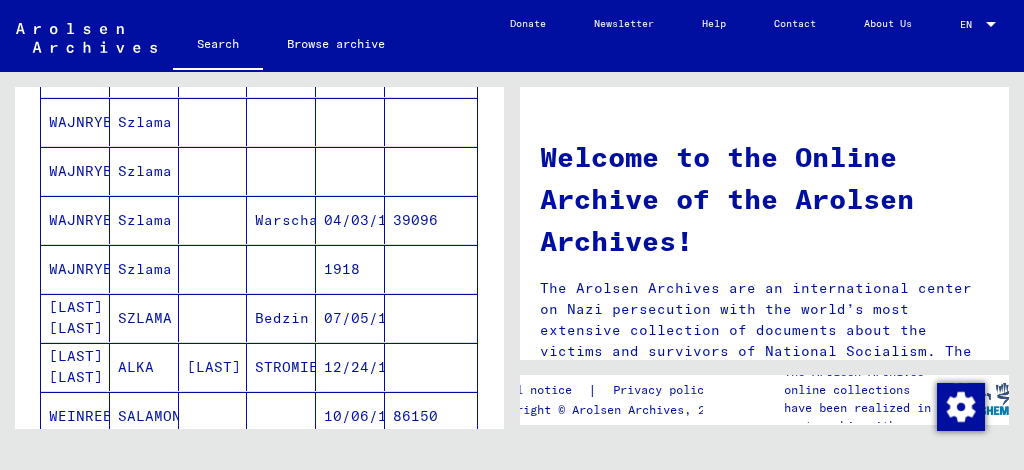 scroll, scrollTop: 576, scrollLeft: 0, axis: vertical 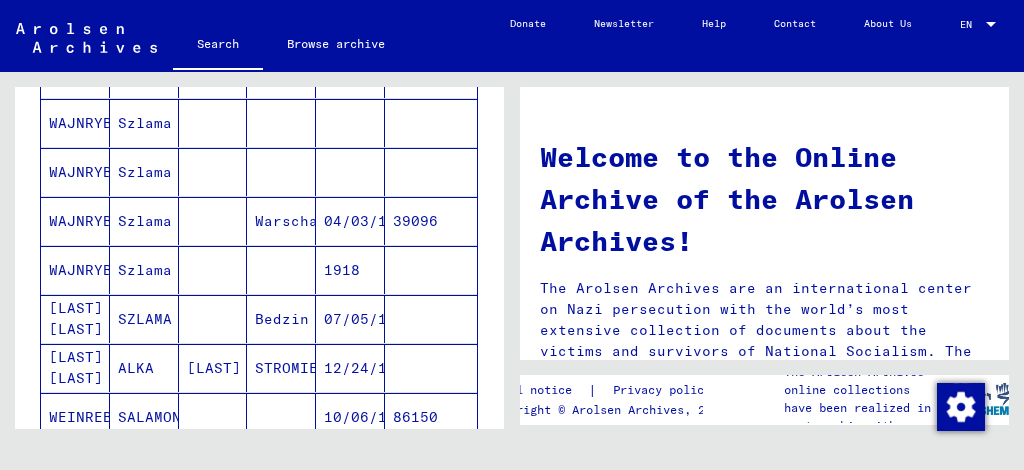 click on "WAJNRYB" at bounding box center (75, 270) 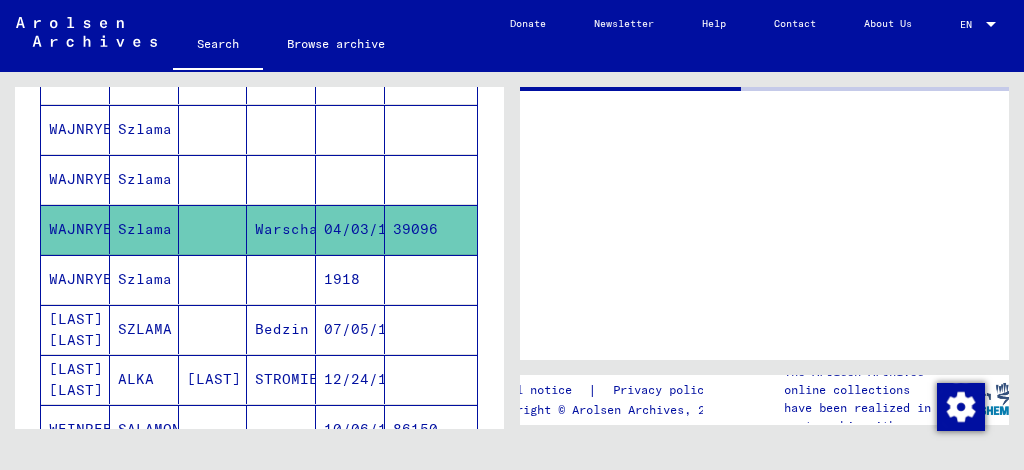 scroll, scrollTop: 581, scrollLeft: 0, axis: vertical 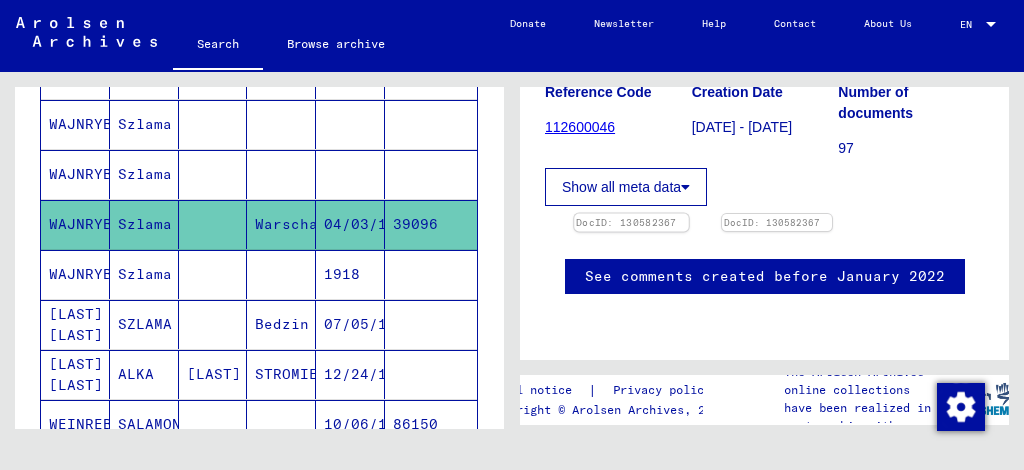 click 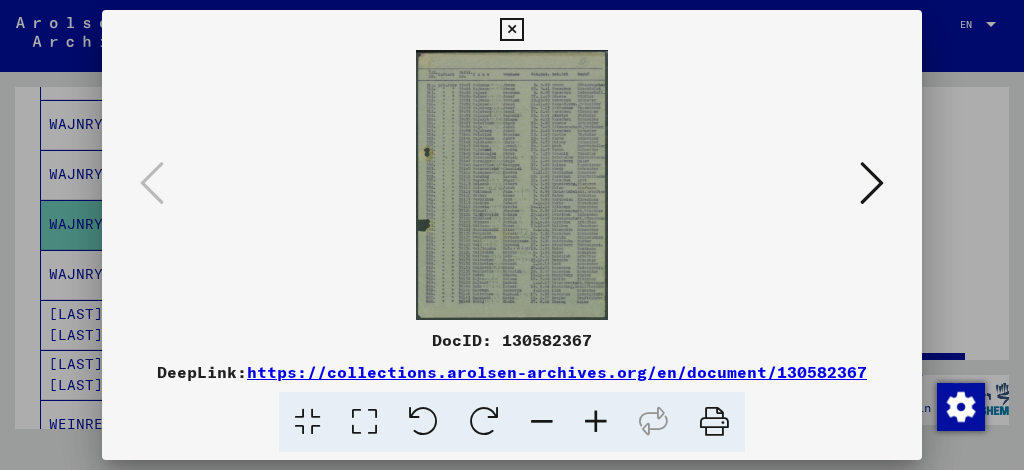 click at bounding box center [511, 185] 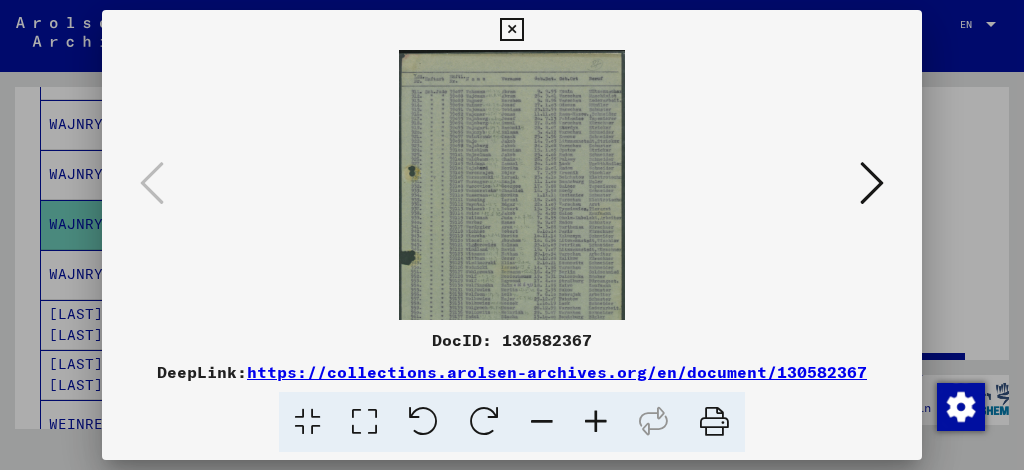 click at bounding box center (596, 422) 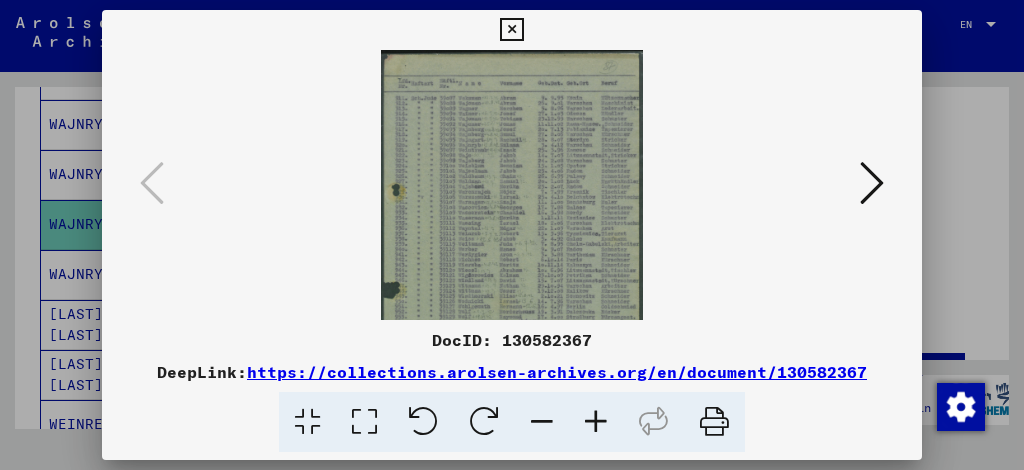 click at bounding box center (596, 422) 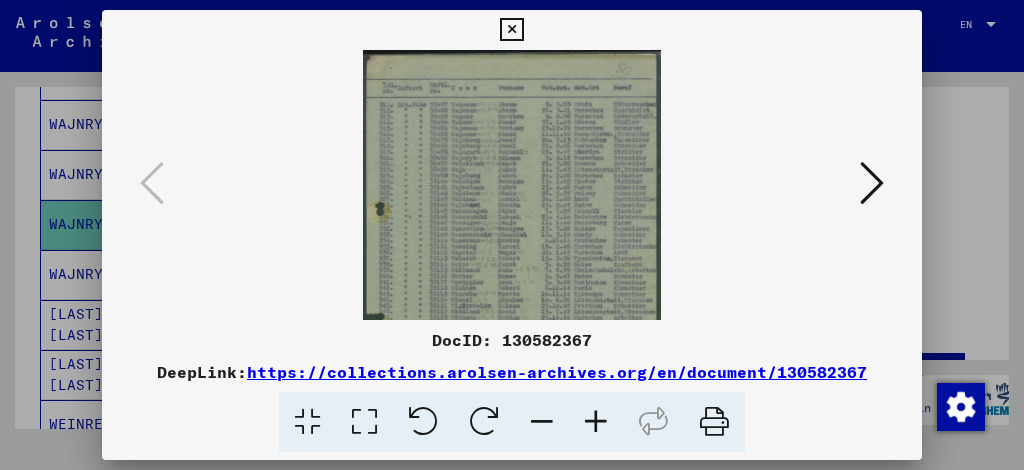 click at bounding box center [596, 422] 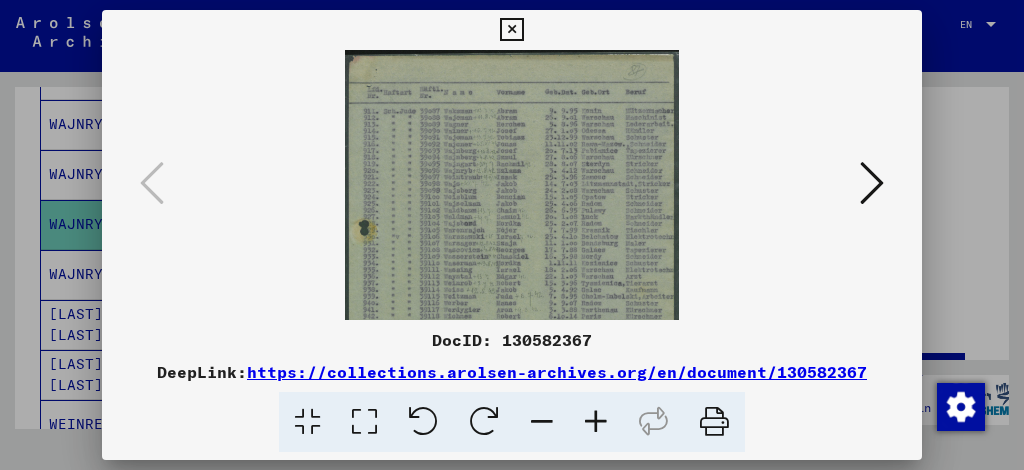 click at bounding box center [596, 422] 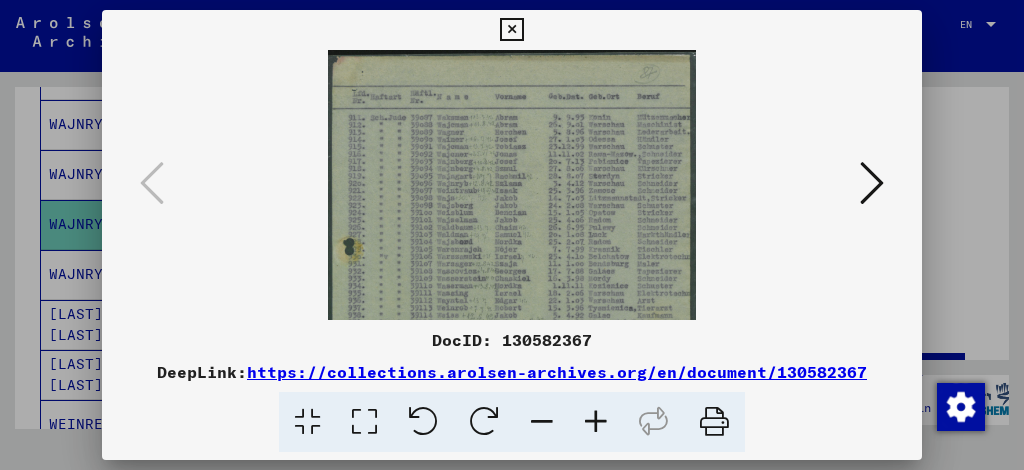 click at bounding box center [596, 422] 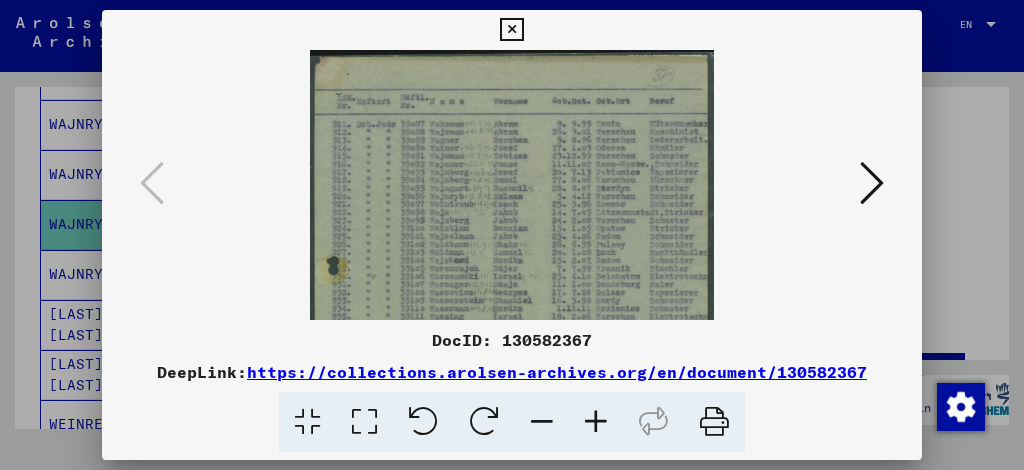 click at bounding box center (596, 422) 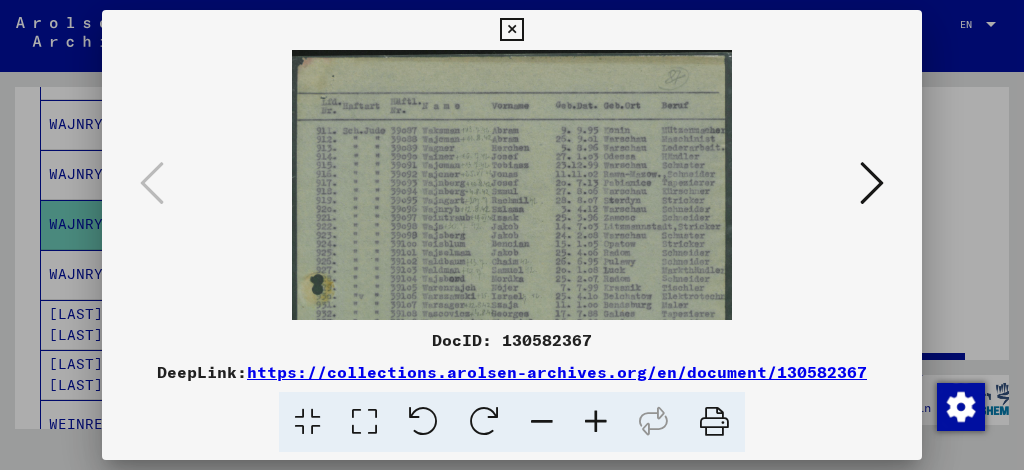 click at bounding box center (596, 422) 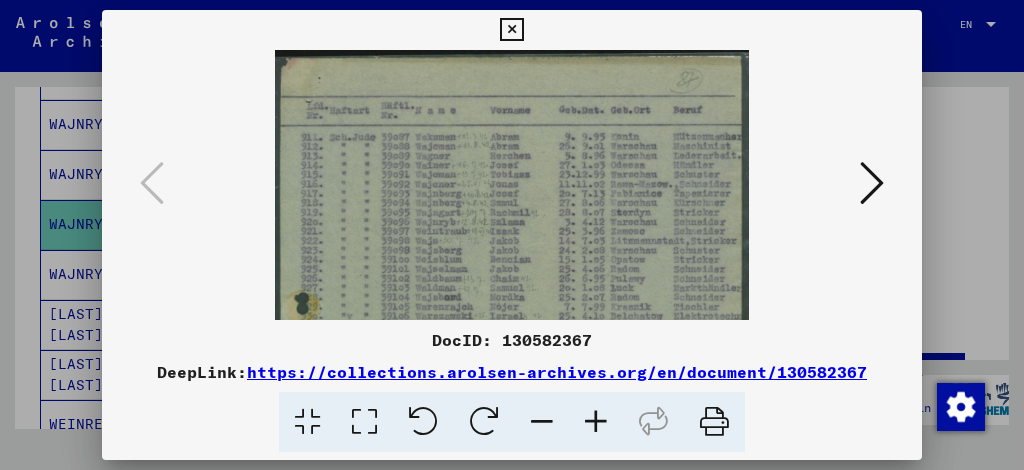 click at bounding box center [872, 183] 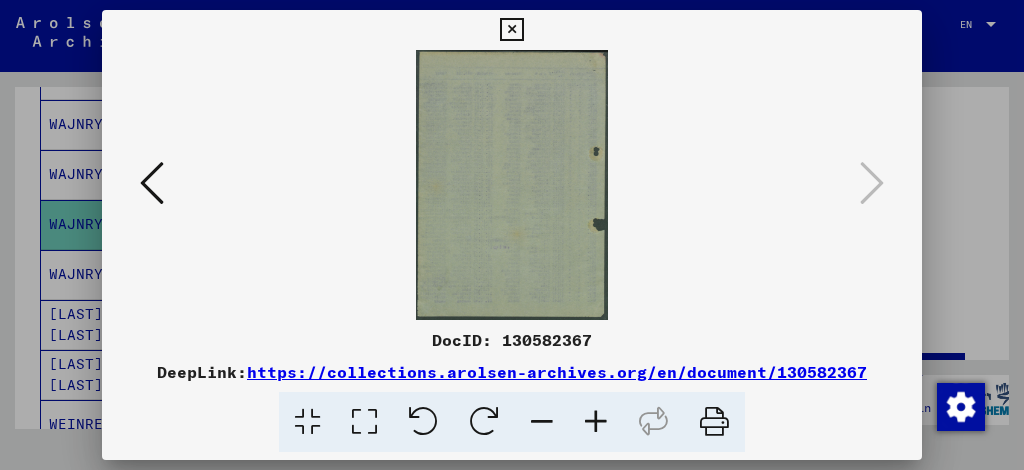 click at bounding box center [152, 183] 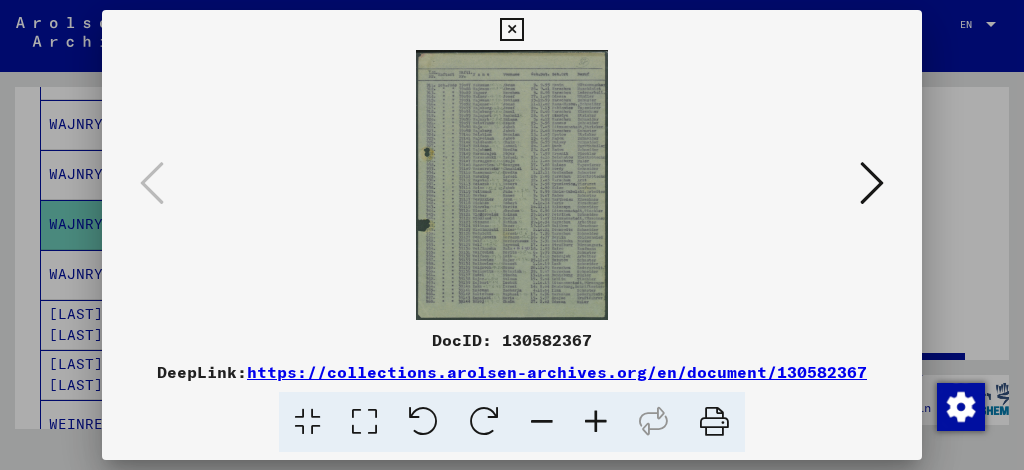 click at bounding box center [511, 30] 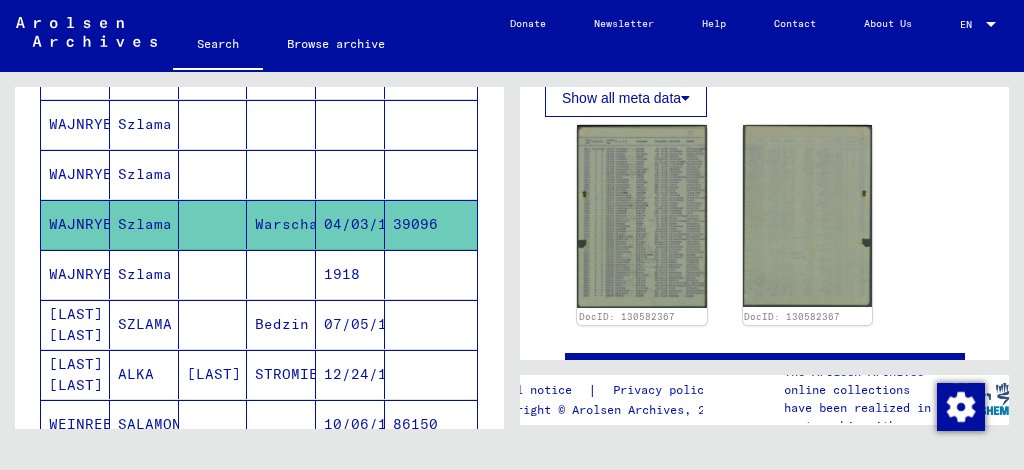 click on "Szlama" at bounding box center [144, 324] 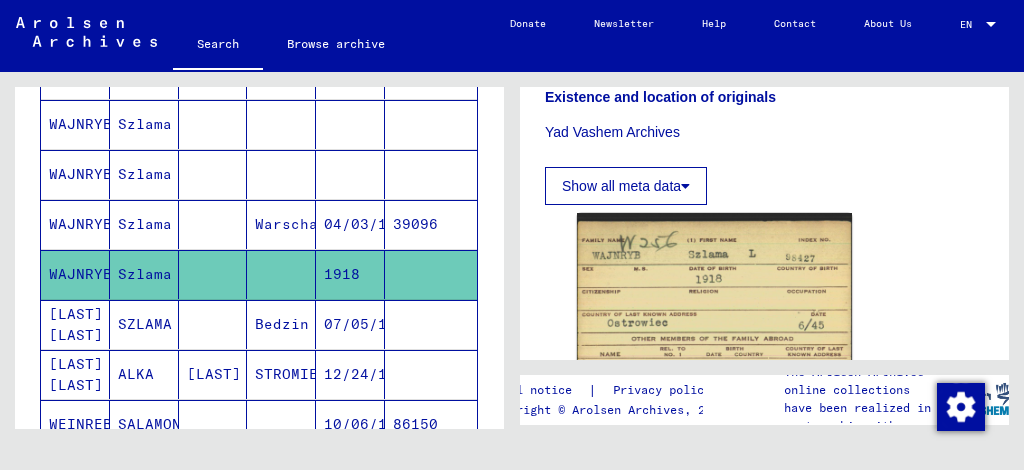 scroll, scrollTop: 1254, scrollLeft: 0, axis: vertical 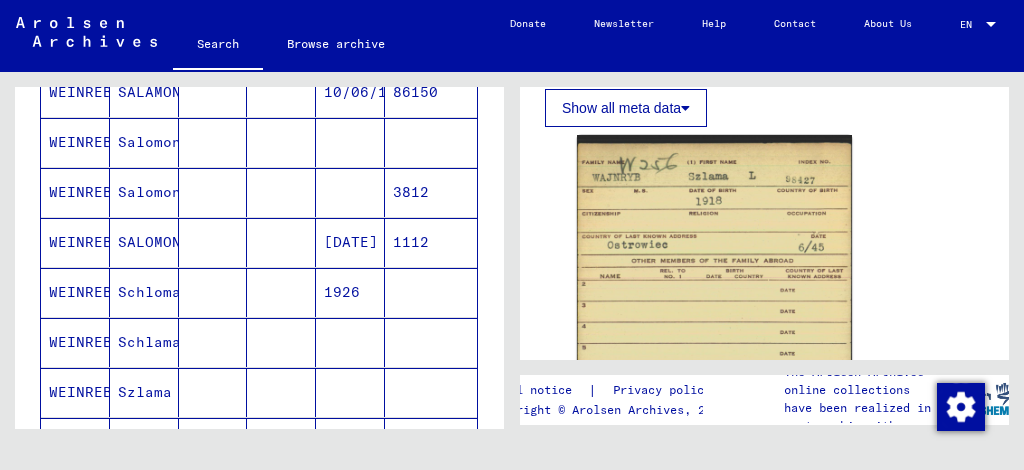 click on "Salomon" at bounding box center [144, 192] 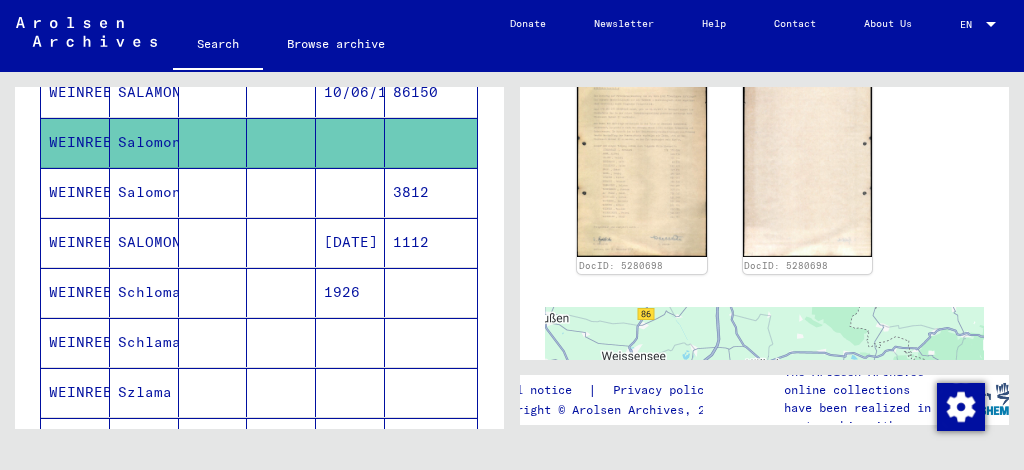 scroll, scrollTop: 644, scrollLeft: 0, axis: vertical 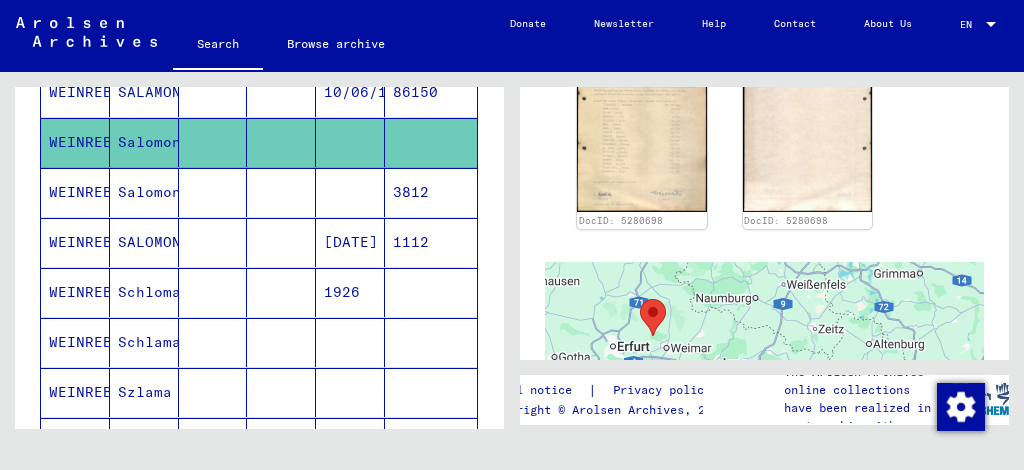 click on "SALOMON" at bounding box center (144, 292) 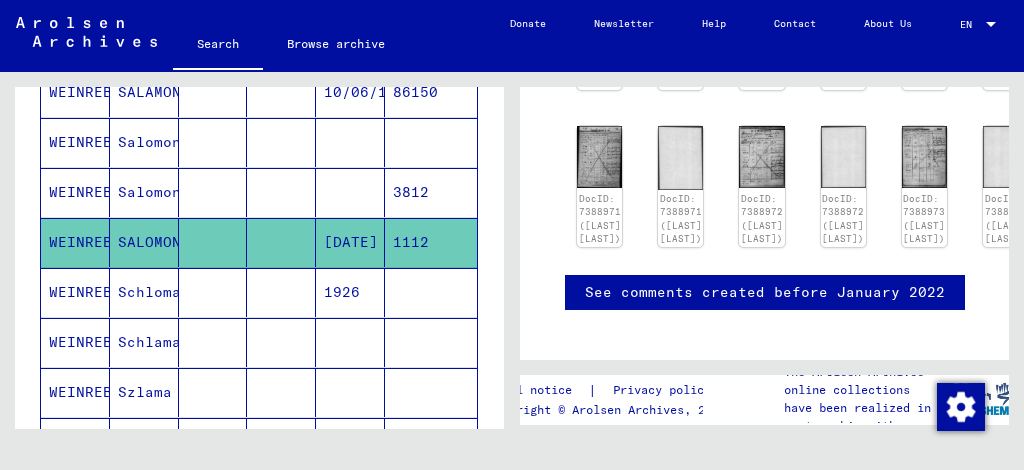 click on "Schlama" at bounding box center (144, 392) 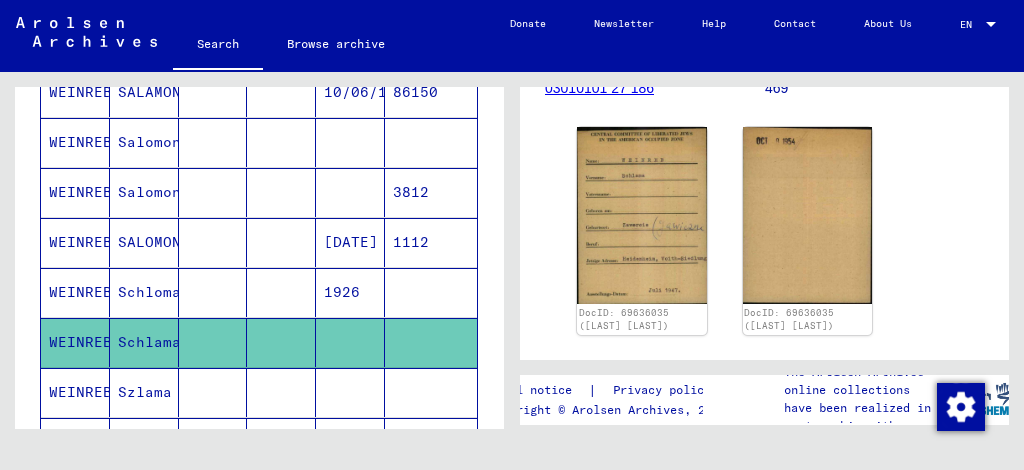 scroll, scrollTop: 362, scrollLeft: 0, axis: vertical 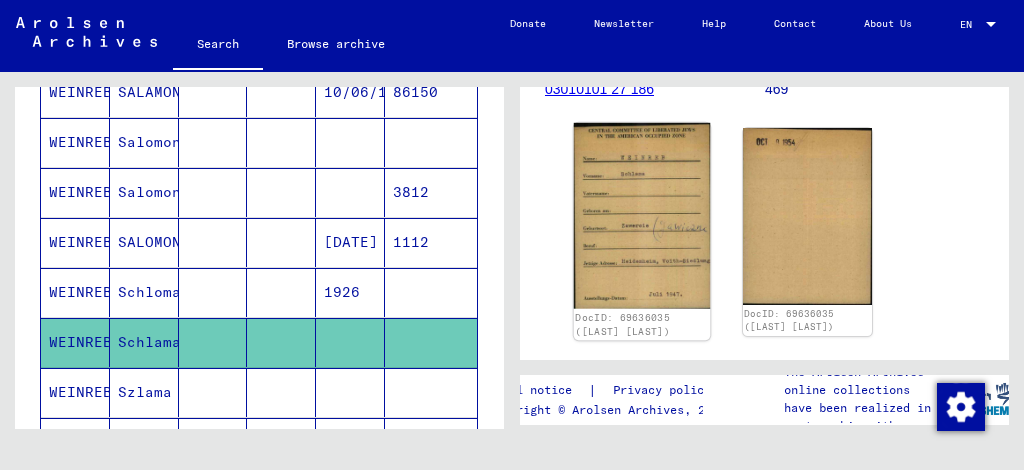 click 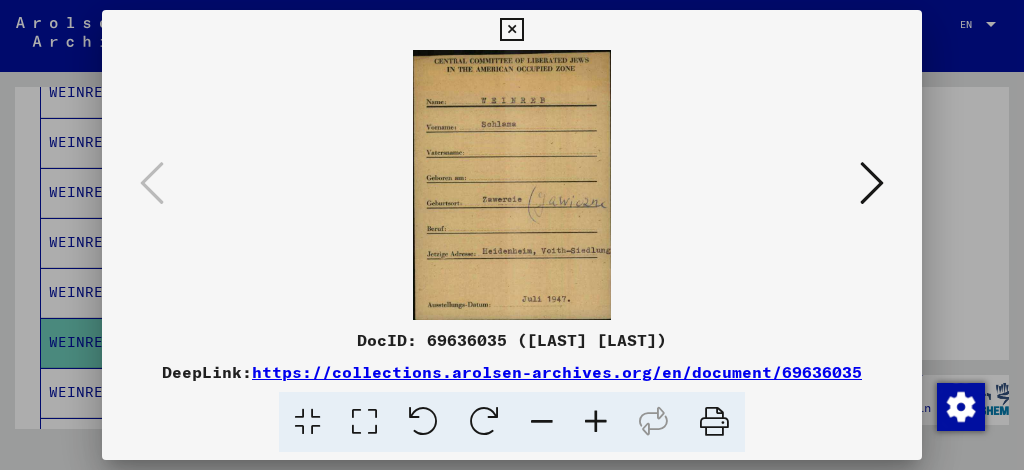 click at bounding box center [872, 183] 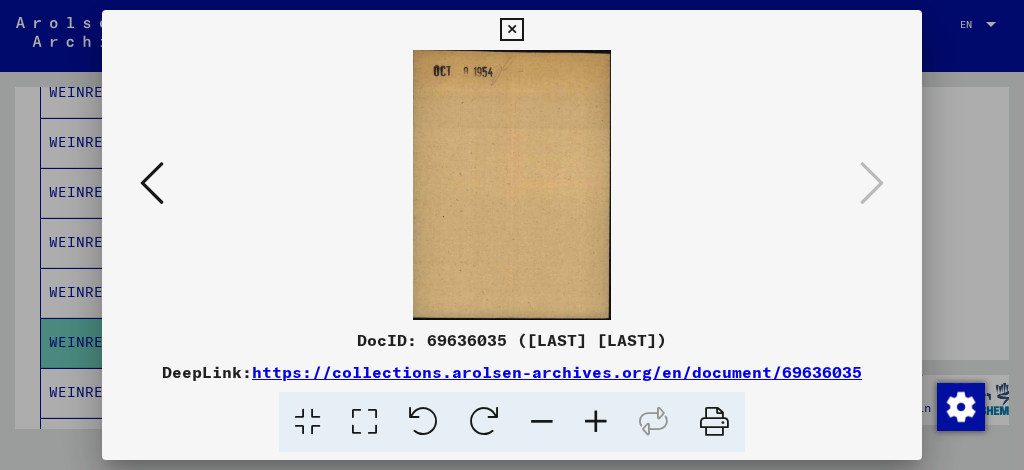 click at bounding box center [511, 30] 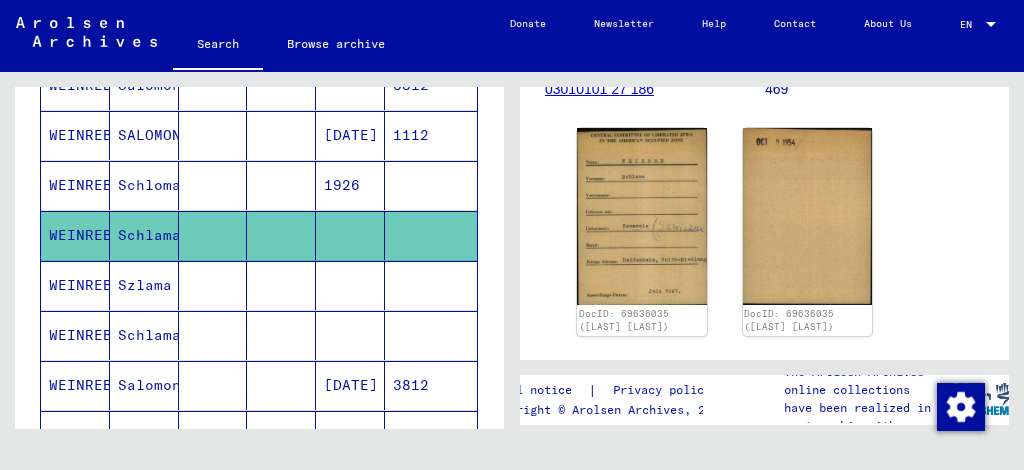 scroll, scrollTop: 1026, scrollLeft: 0, axis: vertical 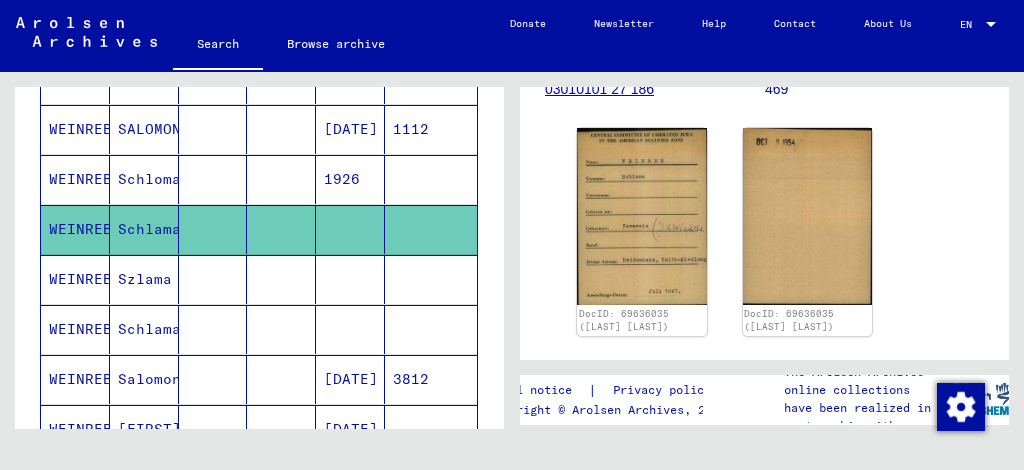 click on "Szlama" at bounding box center [144, 329] 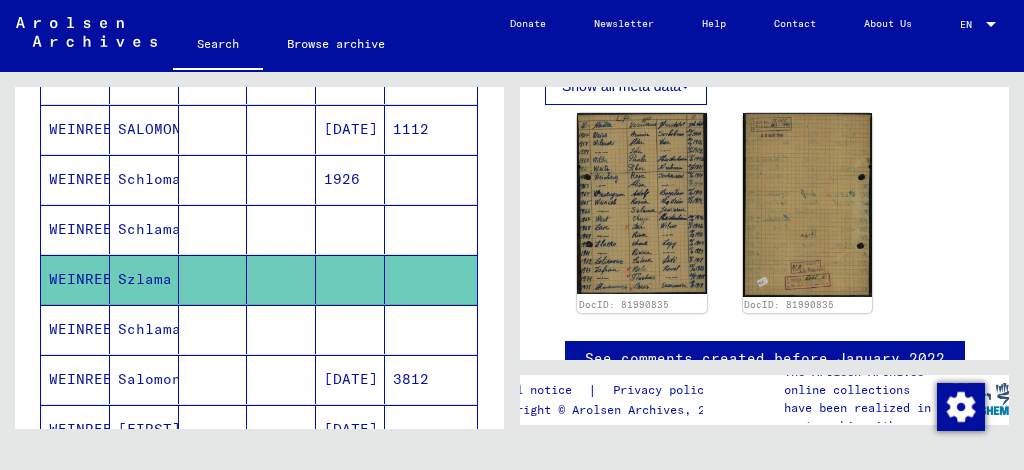 scroll, scrollTop: 426, scrollLeft: 0, axis: vertical 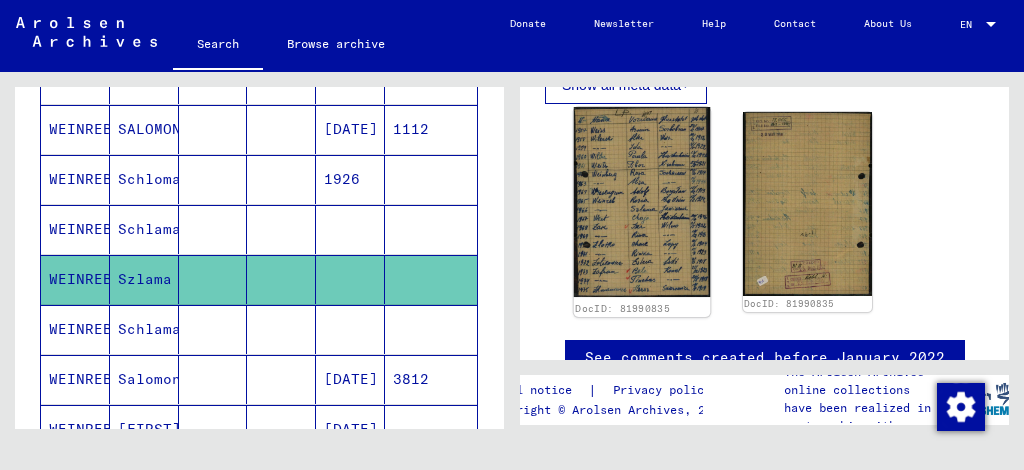 click 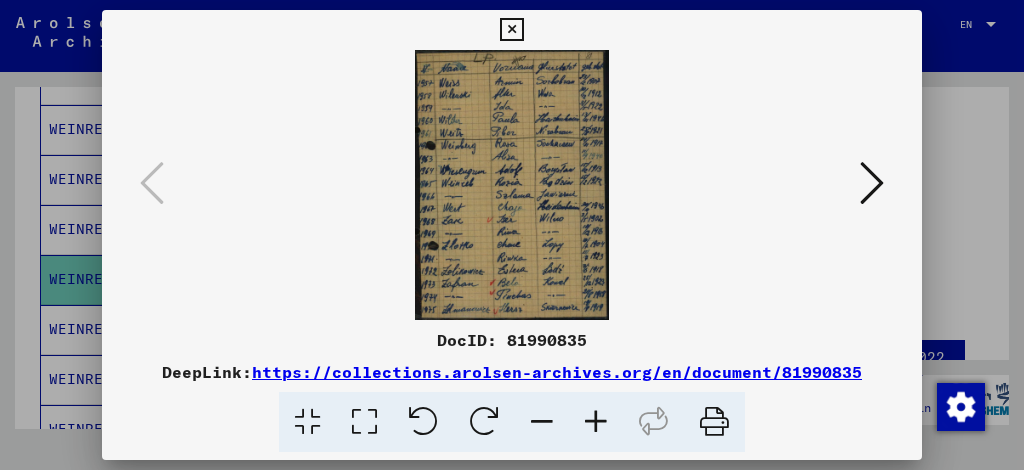 click at bounding box center [596, 422] 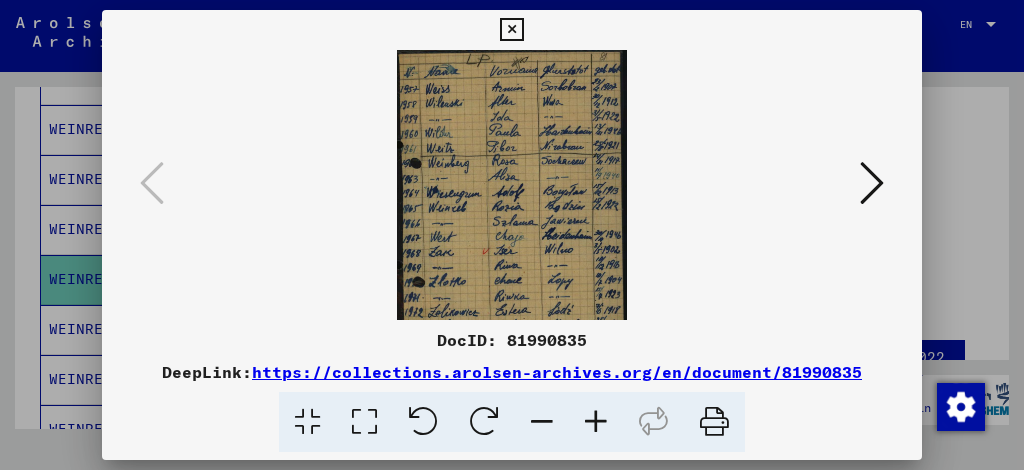 click at bounding box center [872, 183] 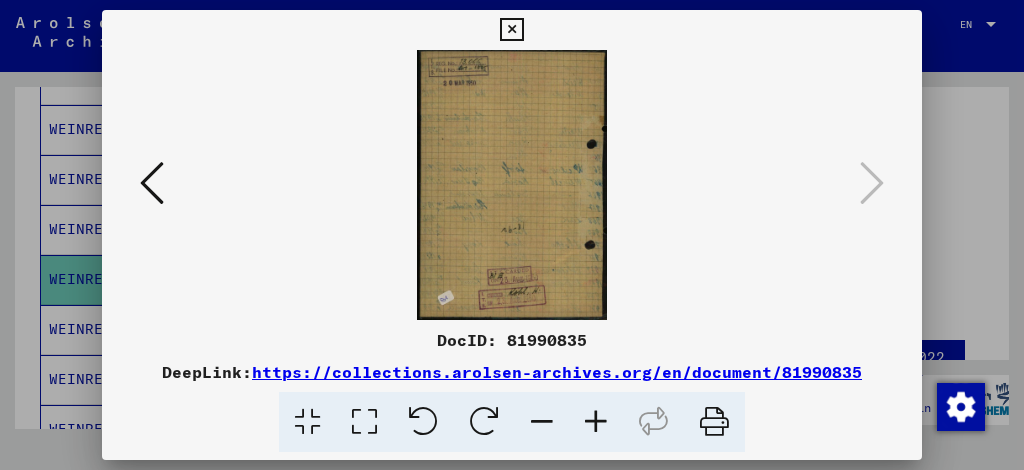 click at bounding box center (511, 30) 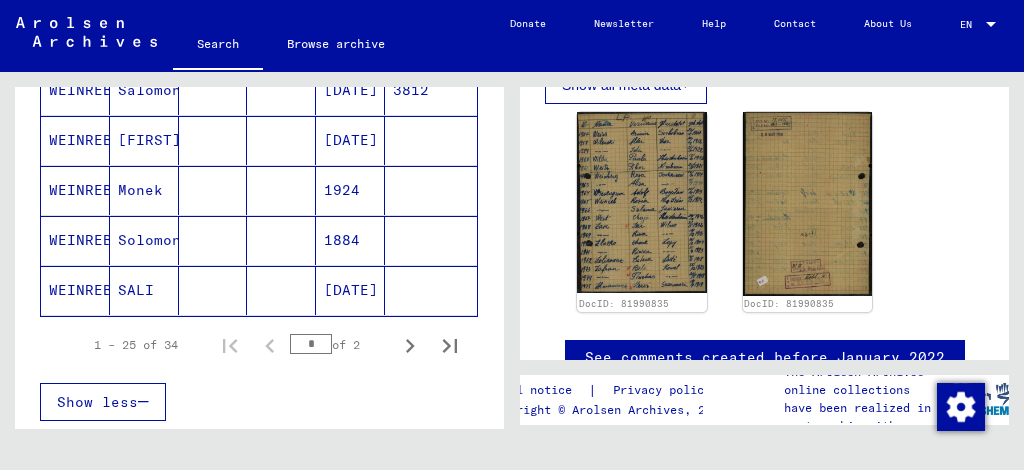 scroll, scrollTop: 1319, scrollLeft: 0, axis: vertical 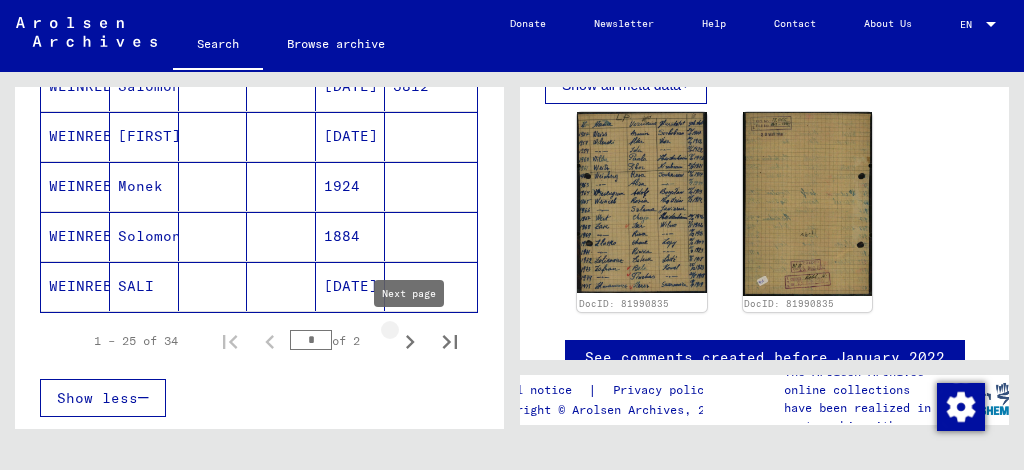 click 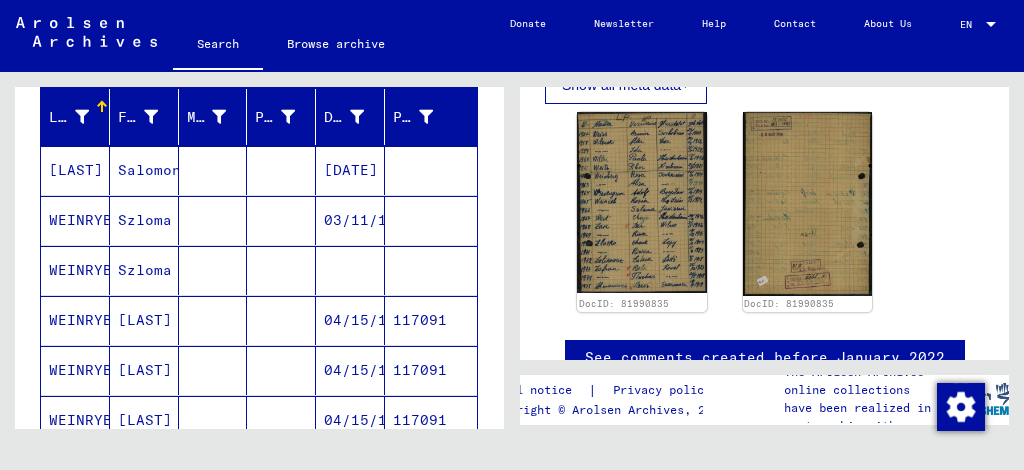 scroll, scrollTop: 210, scrollLeft: 0, axis: vertical 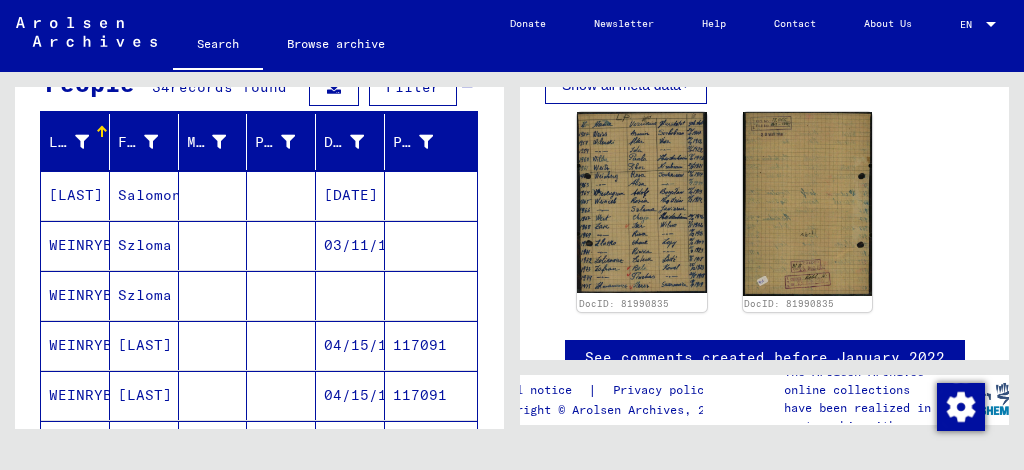 click on "Szloma" at bounding box center (144, 345) 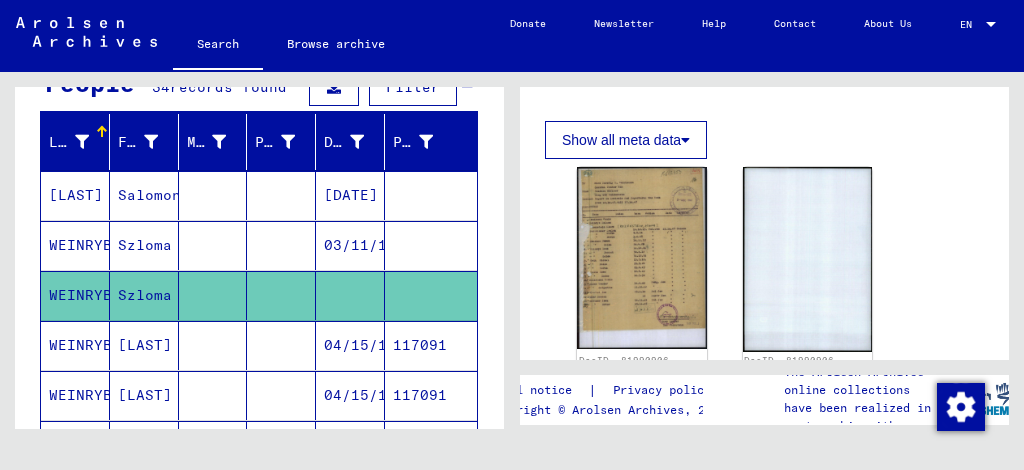 scroll, scrollTop: 387, scrollLeft: 0, axis: vertical 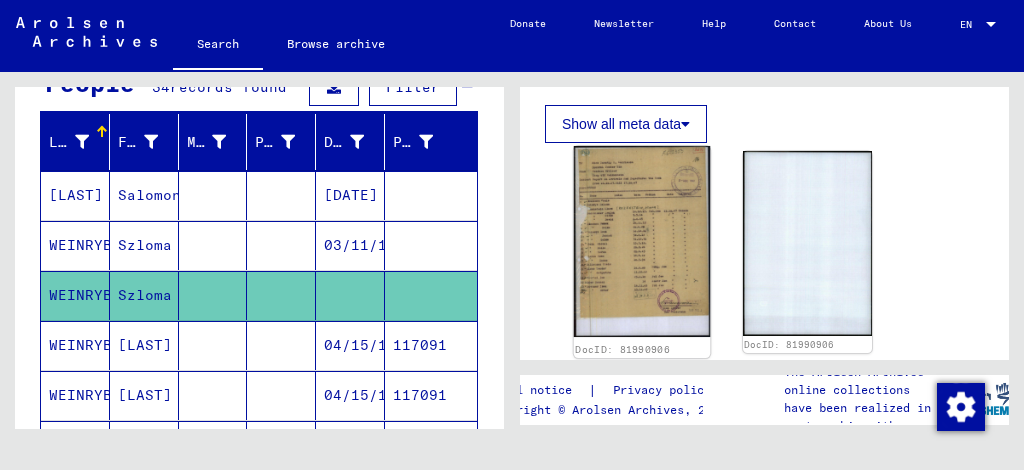 click 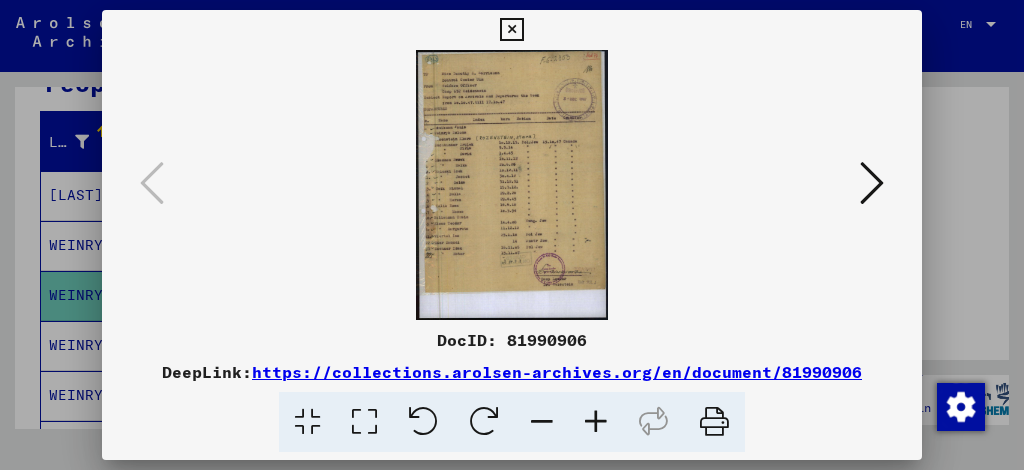 click at bounding box center [596, 422] 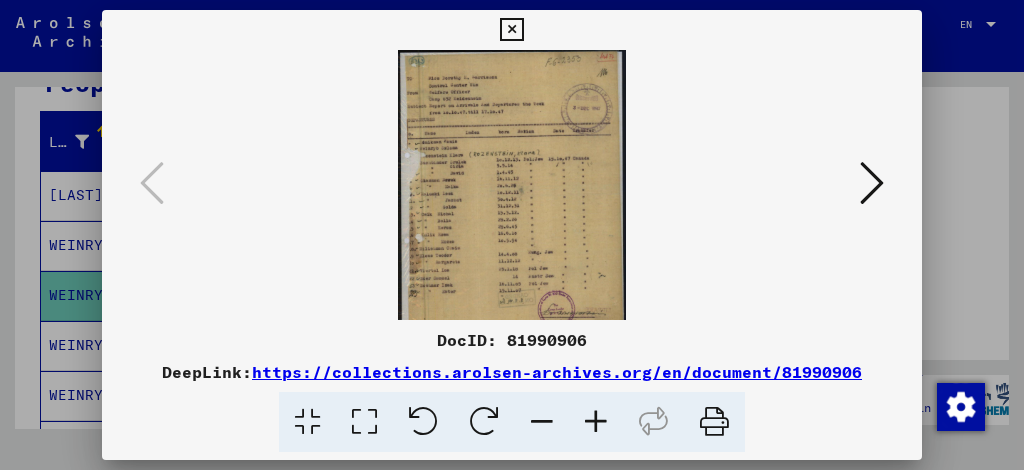 click at bounding box center (596, 422) 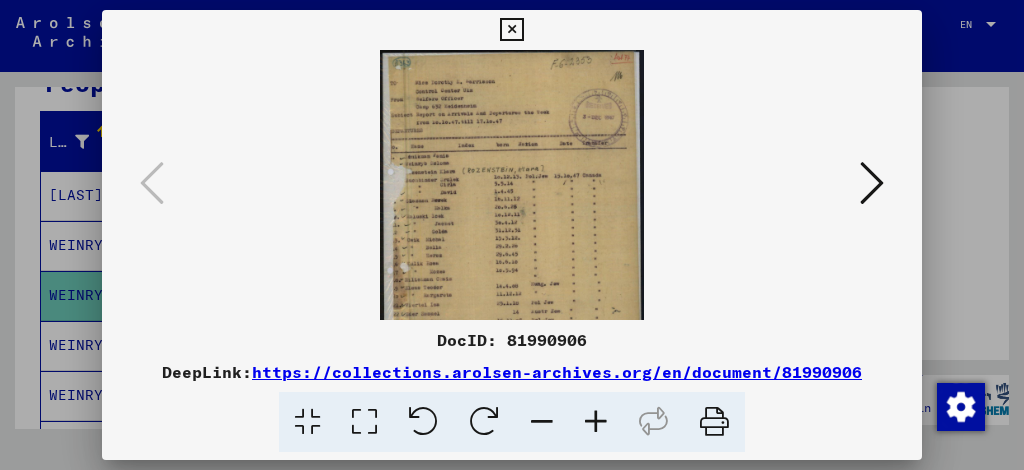 click at bounding box center (596, 422) 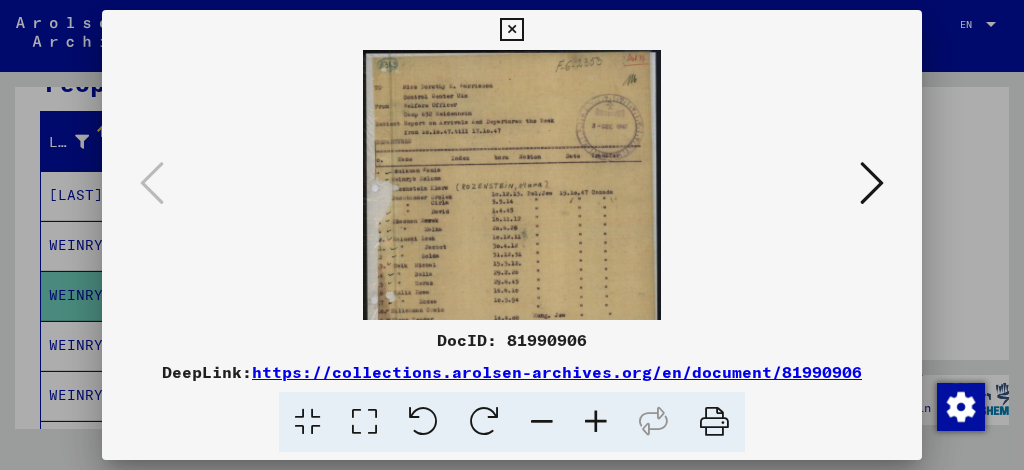 click at bounding box center [596, 422] 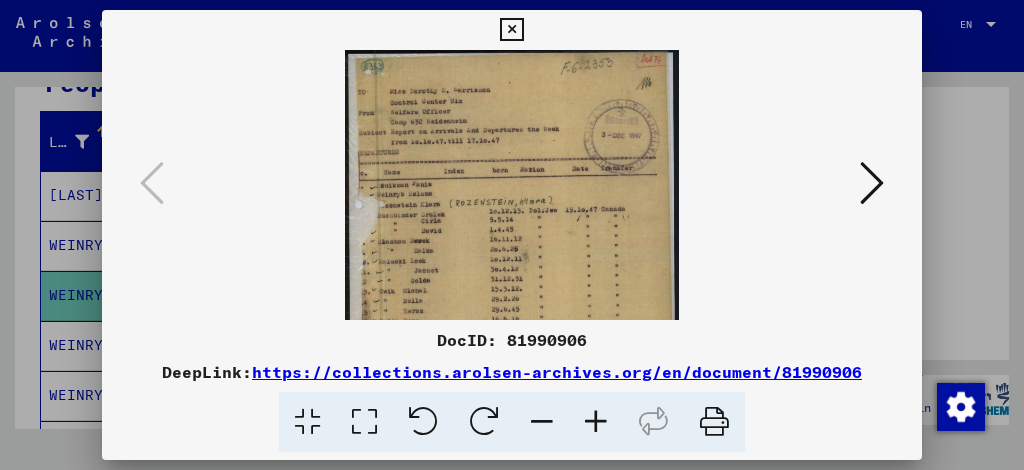 click at bounding box center (596, 422) 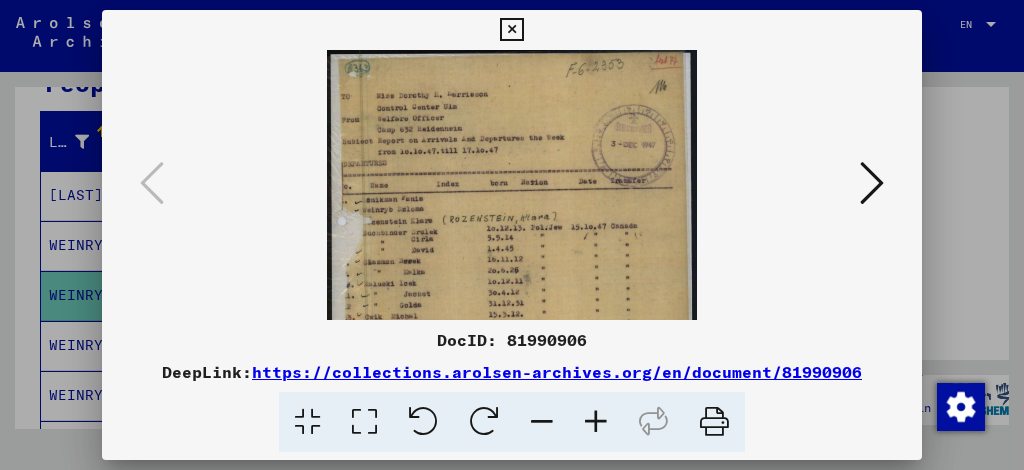 click at bounding box center (596, 422) 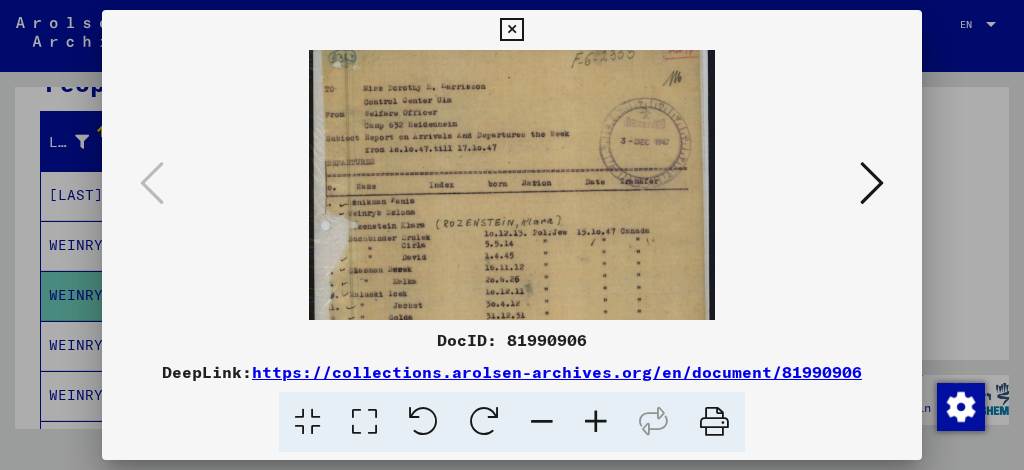 scroll, scrollTop: 16, scrollLeft: 0, axis: vertical 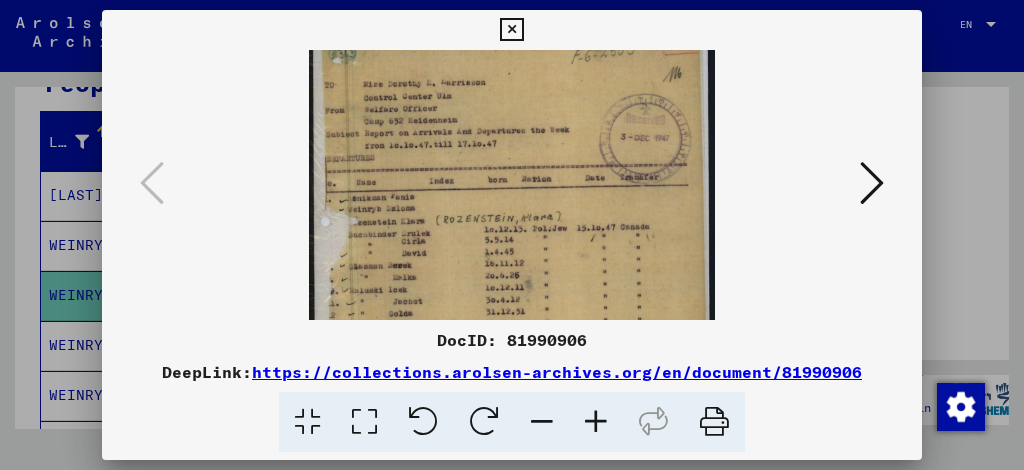 click at bounding box center [596, 422] 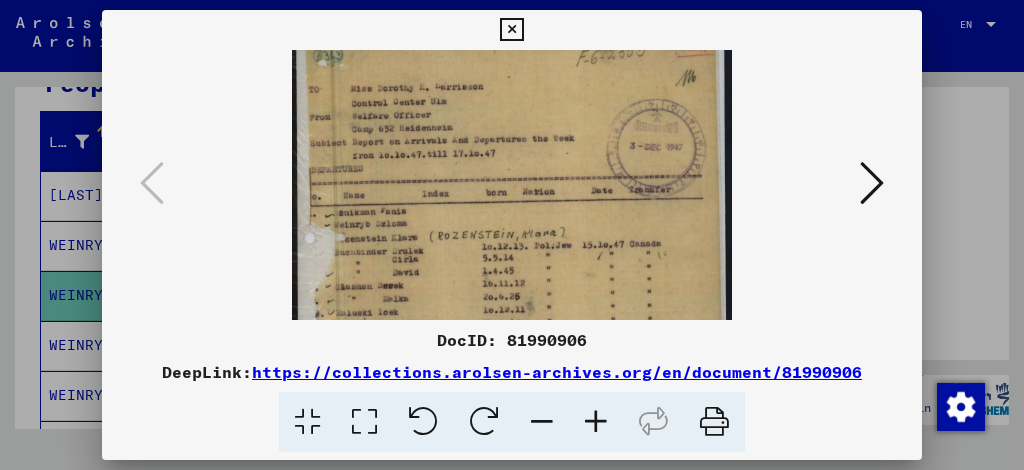 click at bounding box center (596, 422) 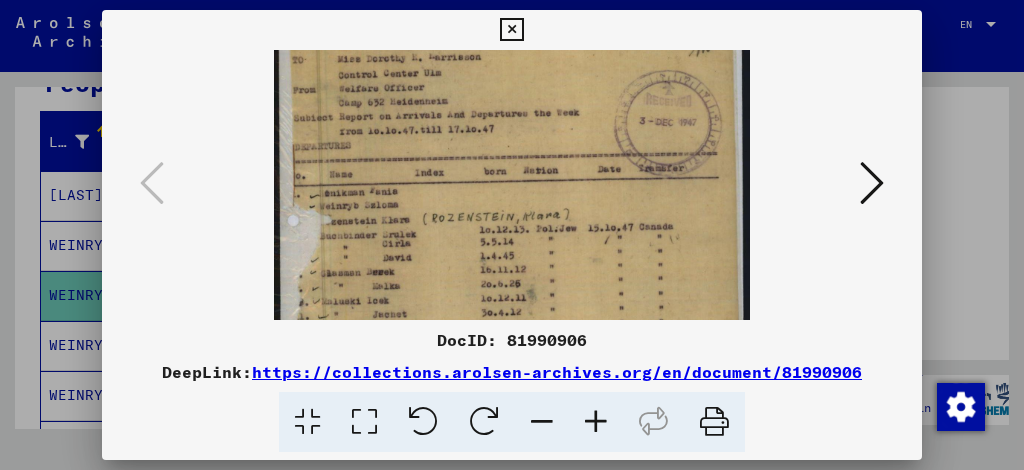 scroll, scrollTop: 80, scrollLeft: 0, axis: vertical 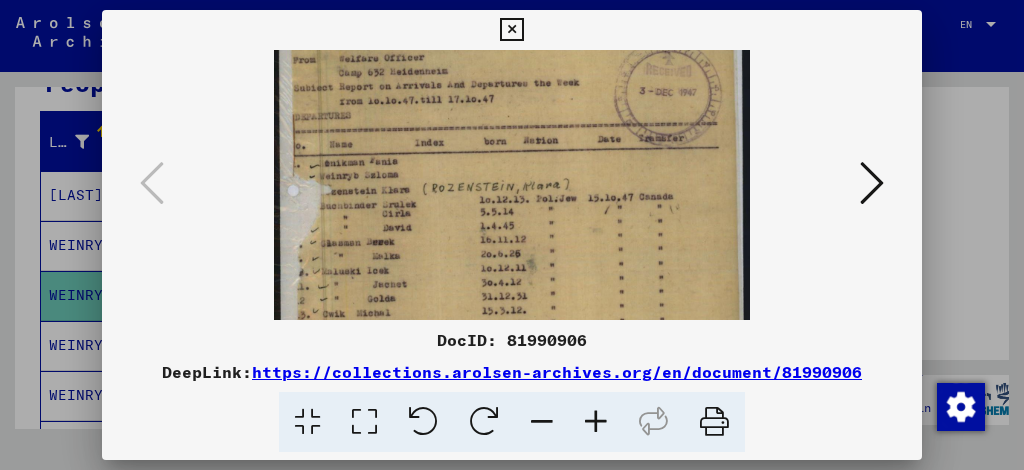 drag, startPoint x: 440, startPoint y: 247, endPoint x: 494, endPoint y: 183, distance: 83.737686 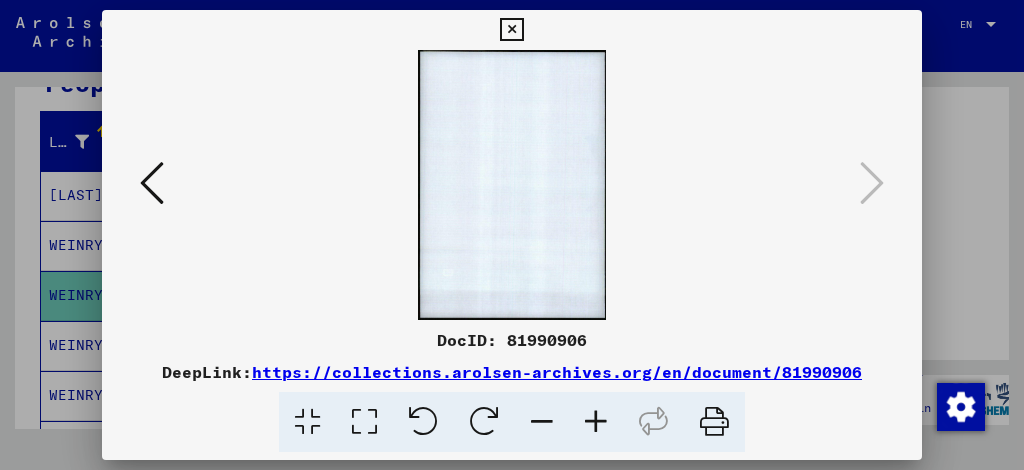 click at bounding box center [511, 30] 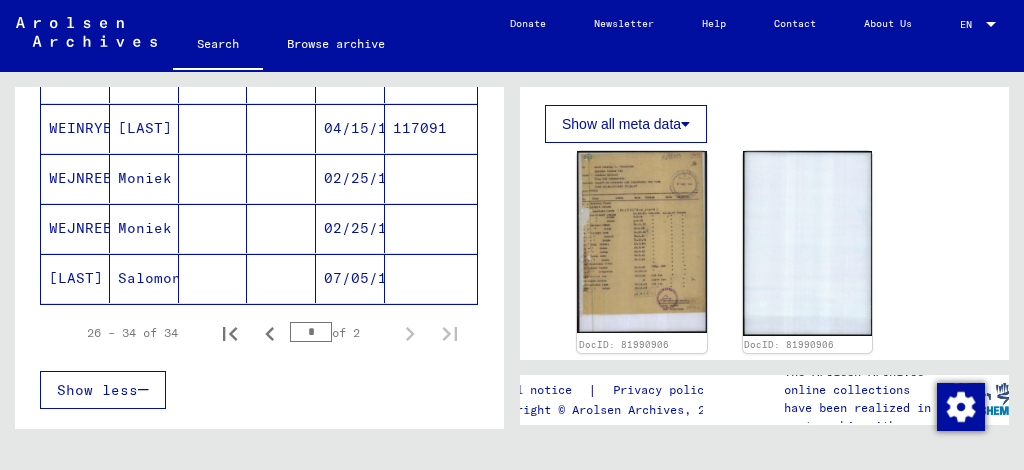 scroll, scrollTop: 528, scrollLeft: 0, axis: vertical 